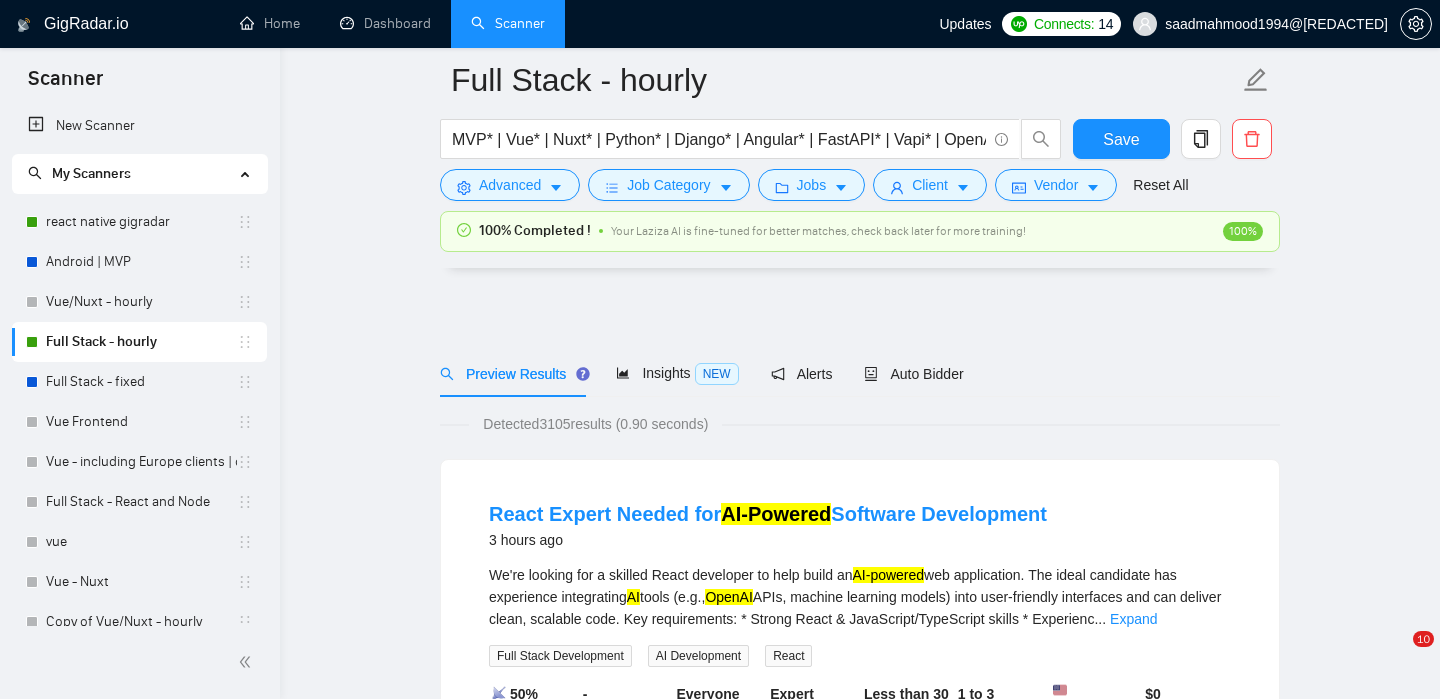 scroll, scrollTop: 1905, scrollLeft: 0, axis: vertical 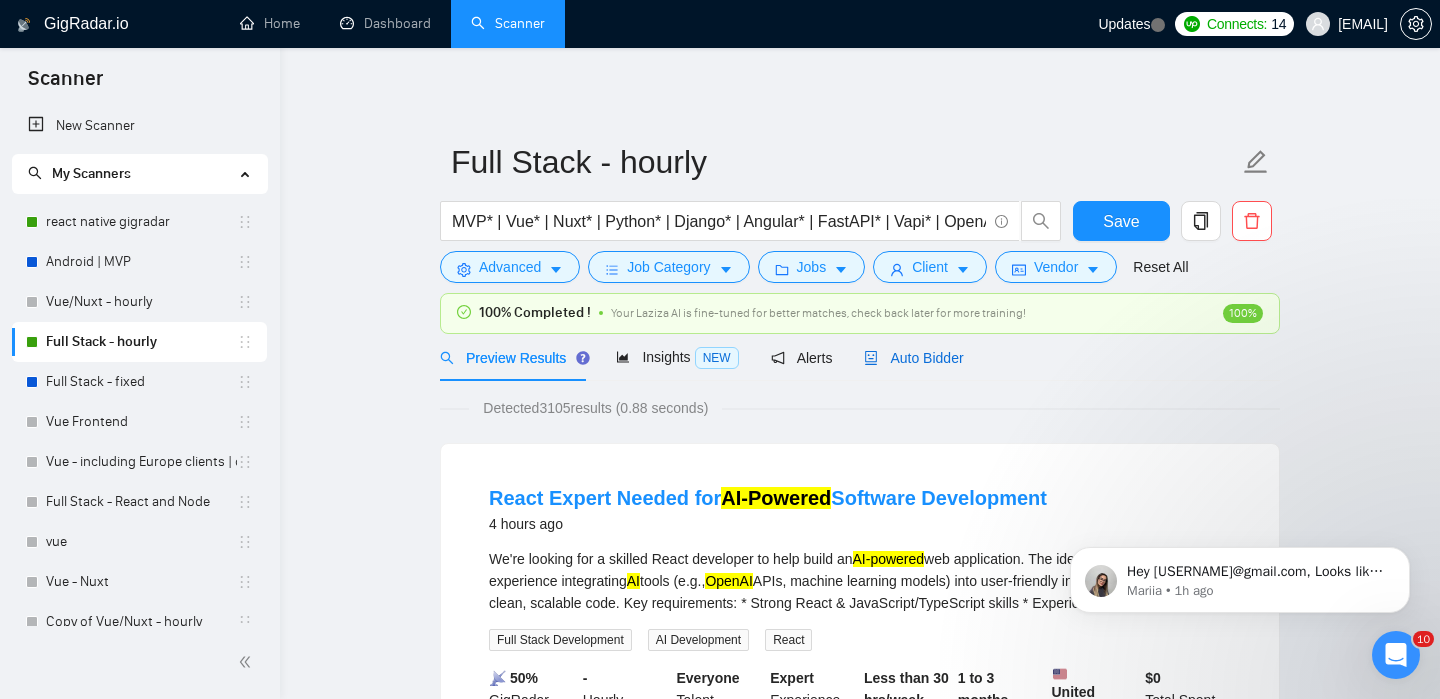 click on "Auto Bidder" at bounding box center [913, 358] 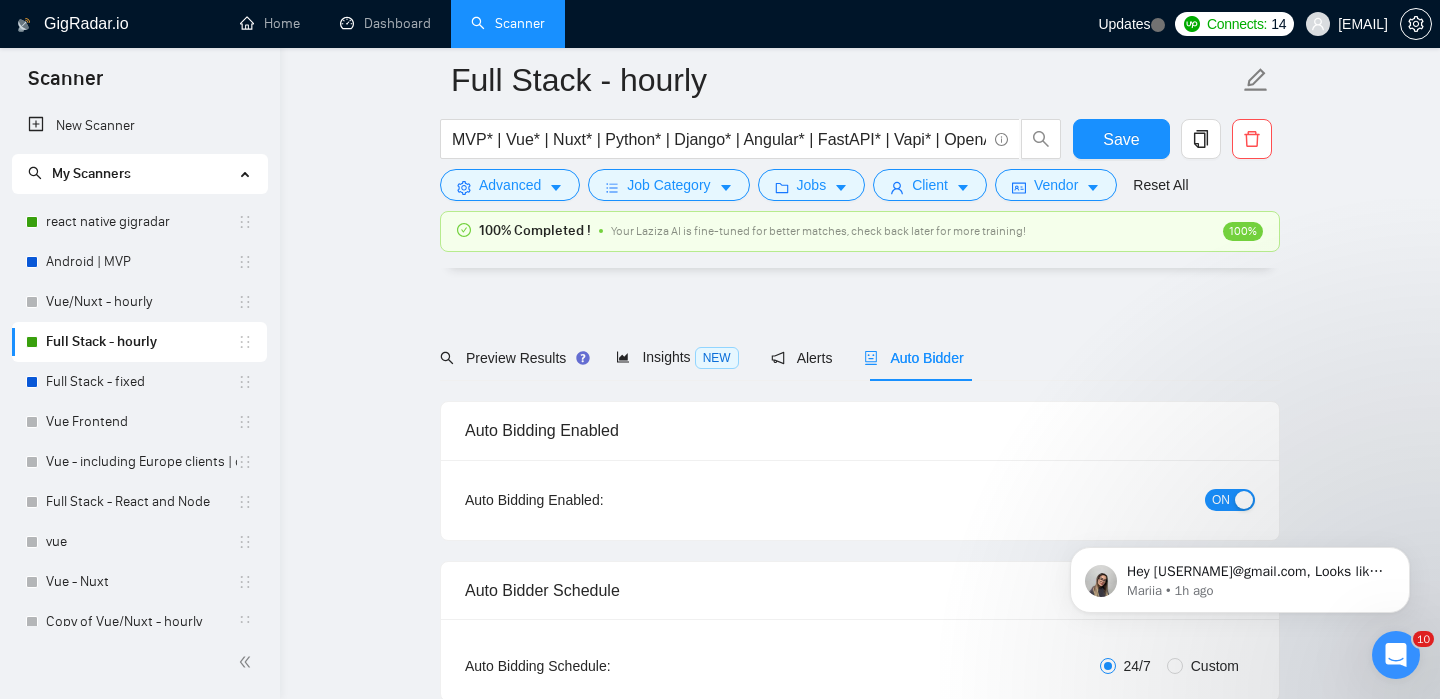 type 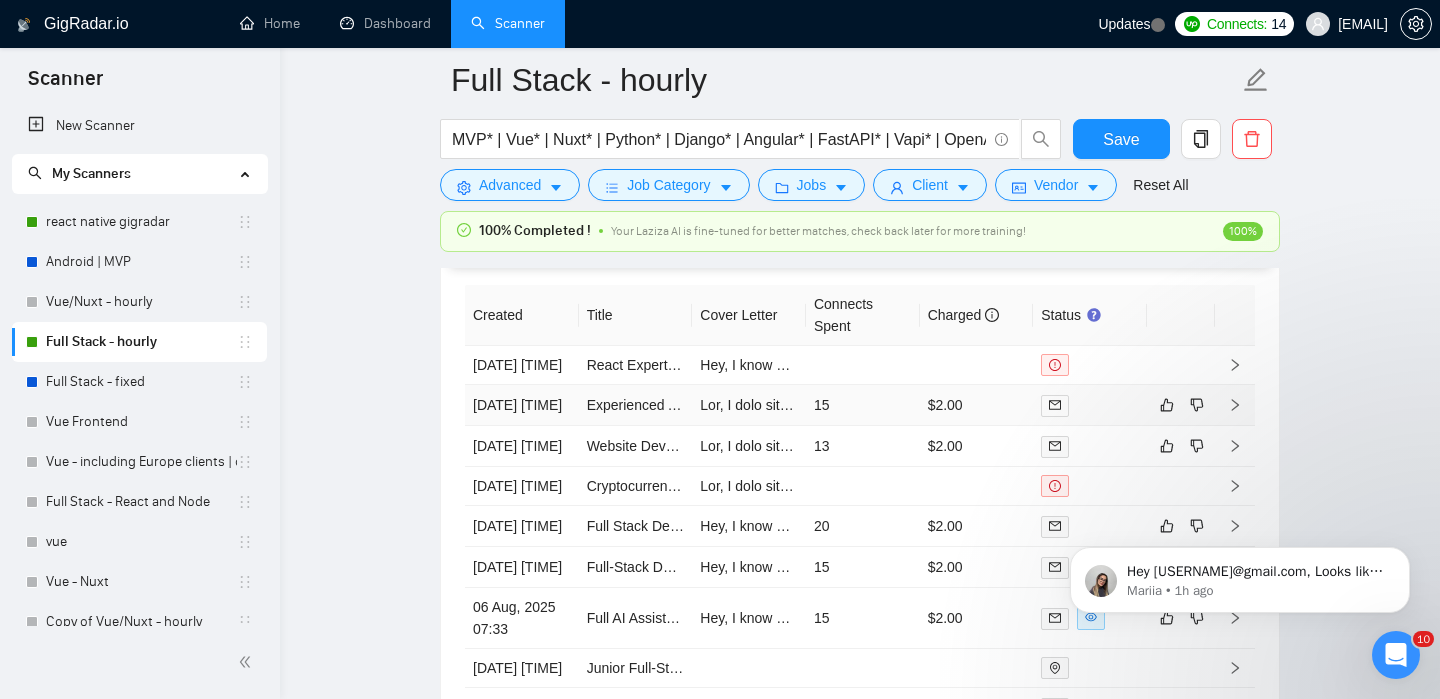 scroll, scrollTop: 5292, scrollLeft: 0, axis: vertical 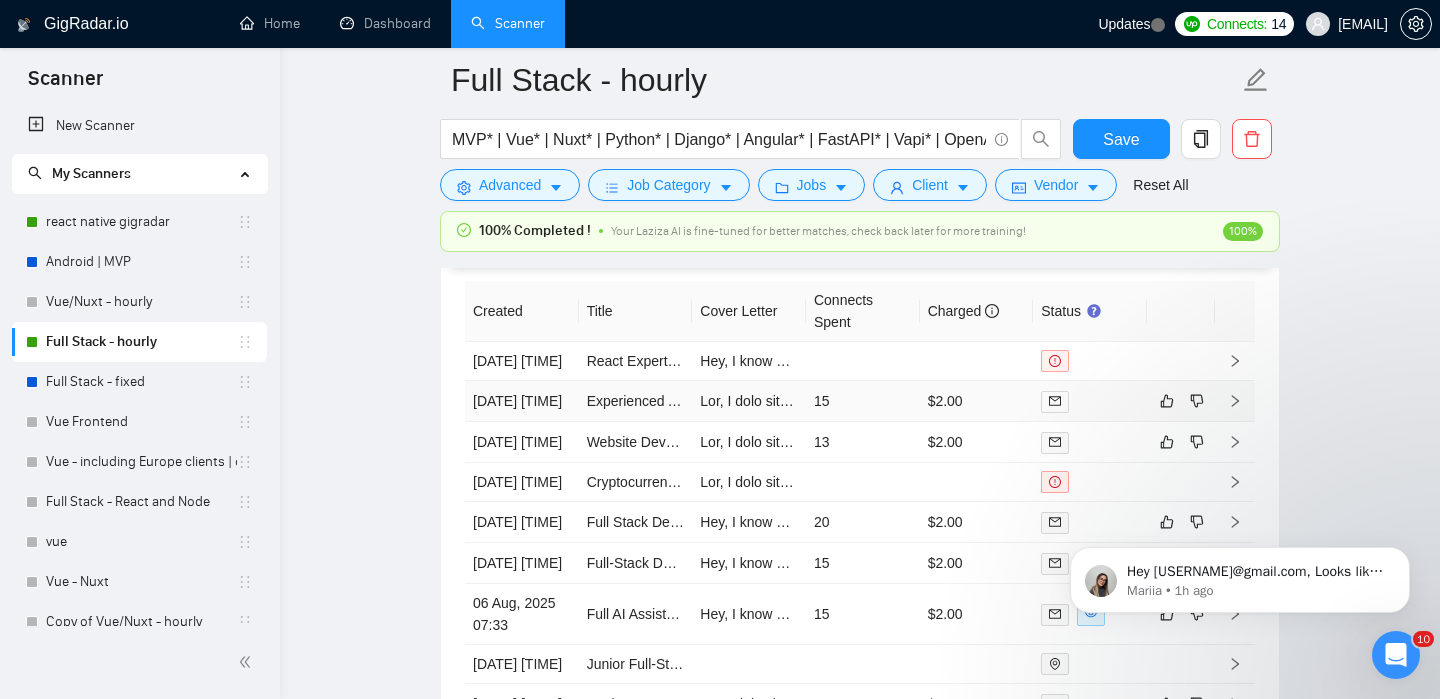 click 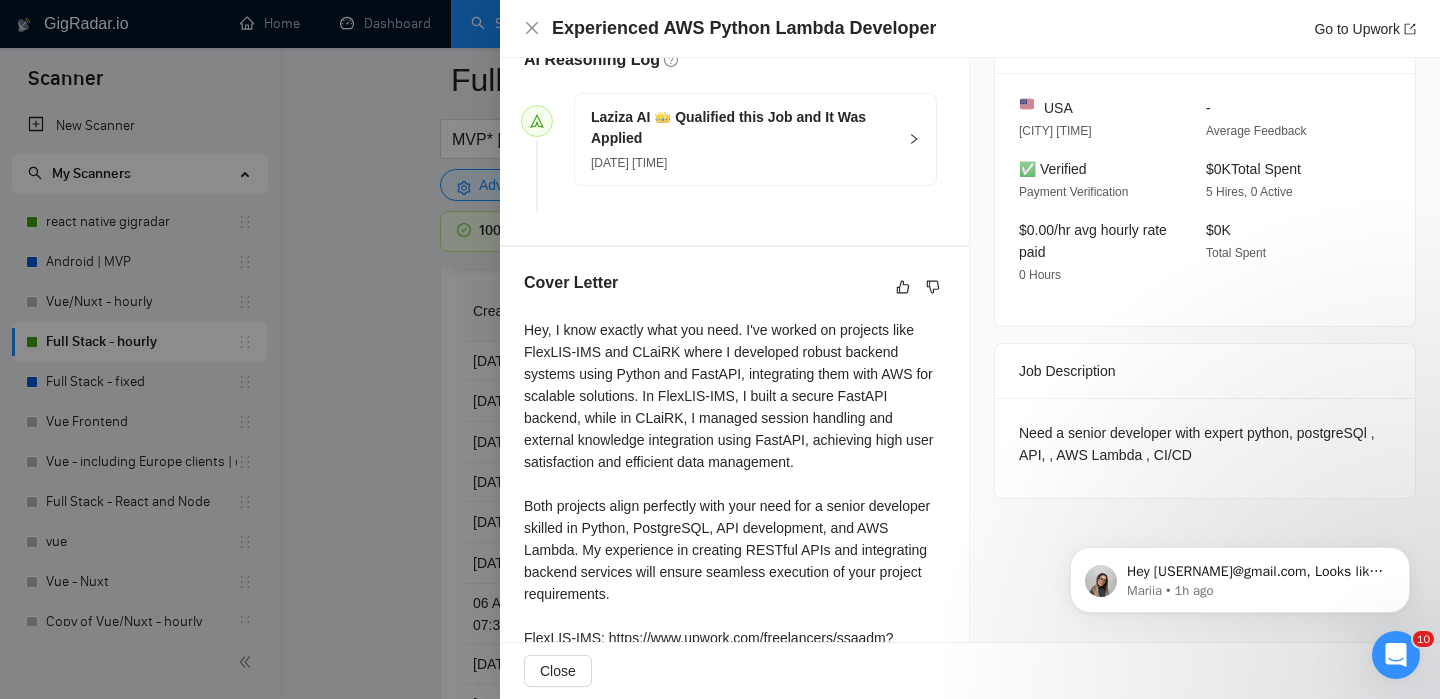 scroll, scrollTop: 670, scrollLeft: 0, axis: vertical 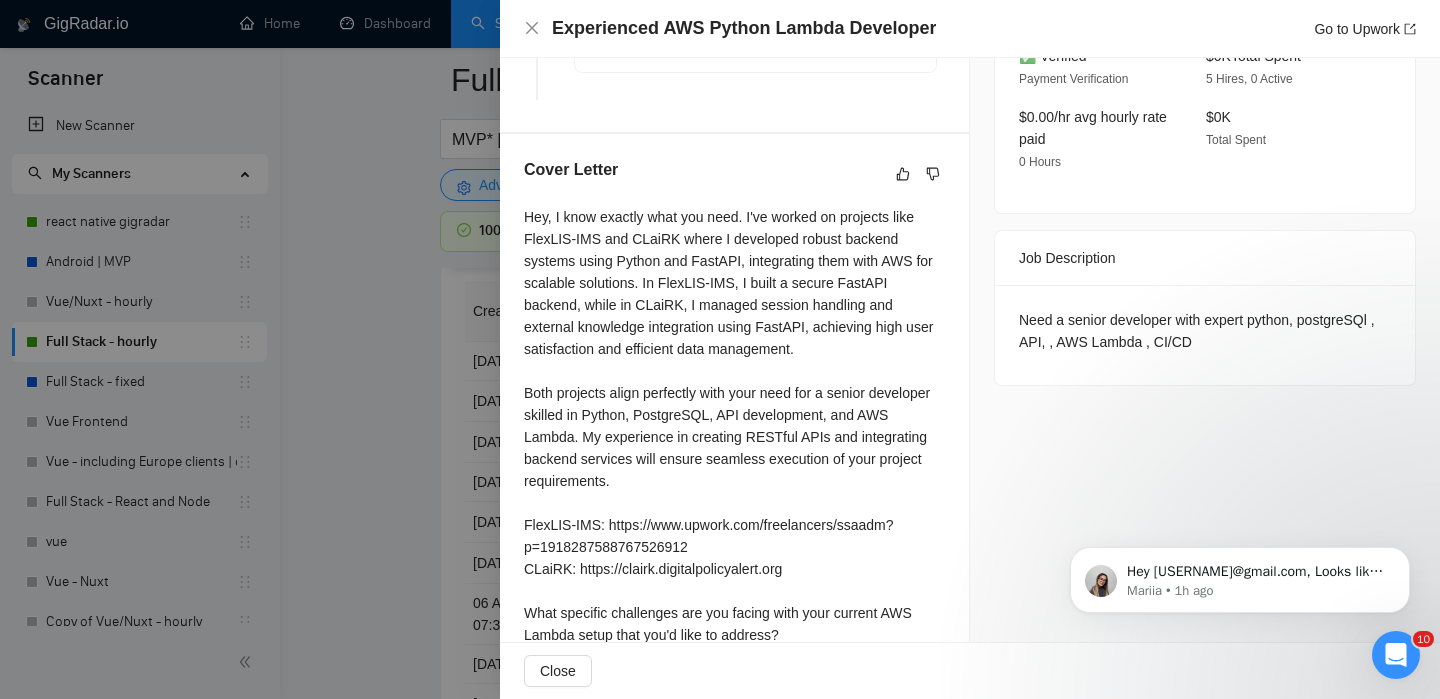 click at bounding box center (720, 349) 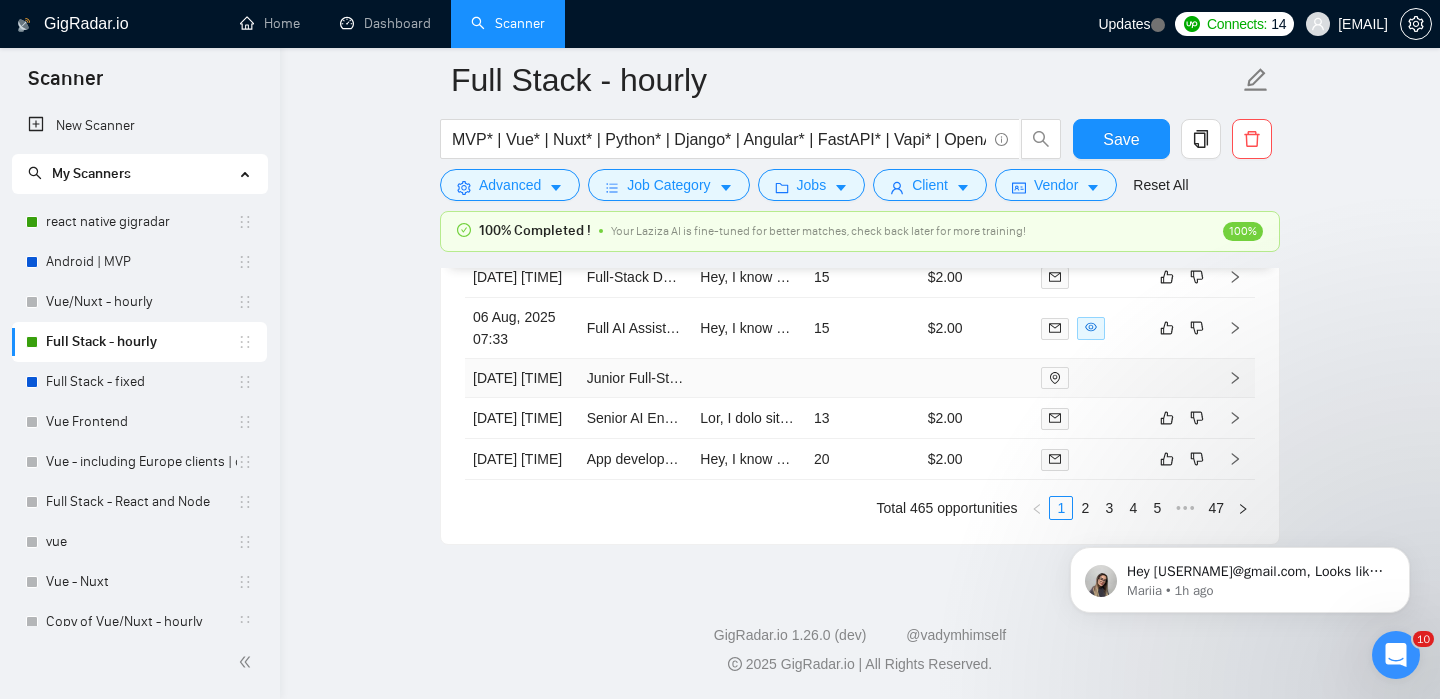 scroll, scrollTop: 5606, scrollLeft: 0, axis: vertical 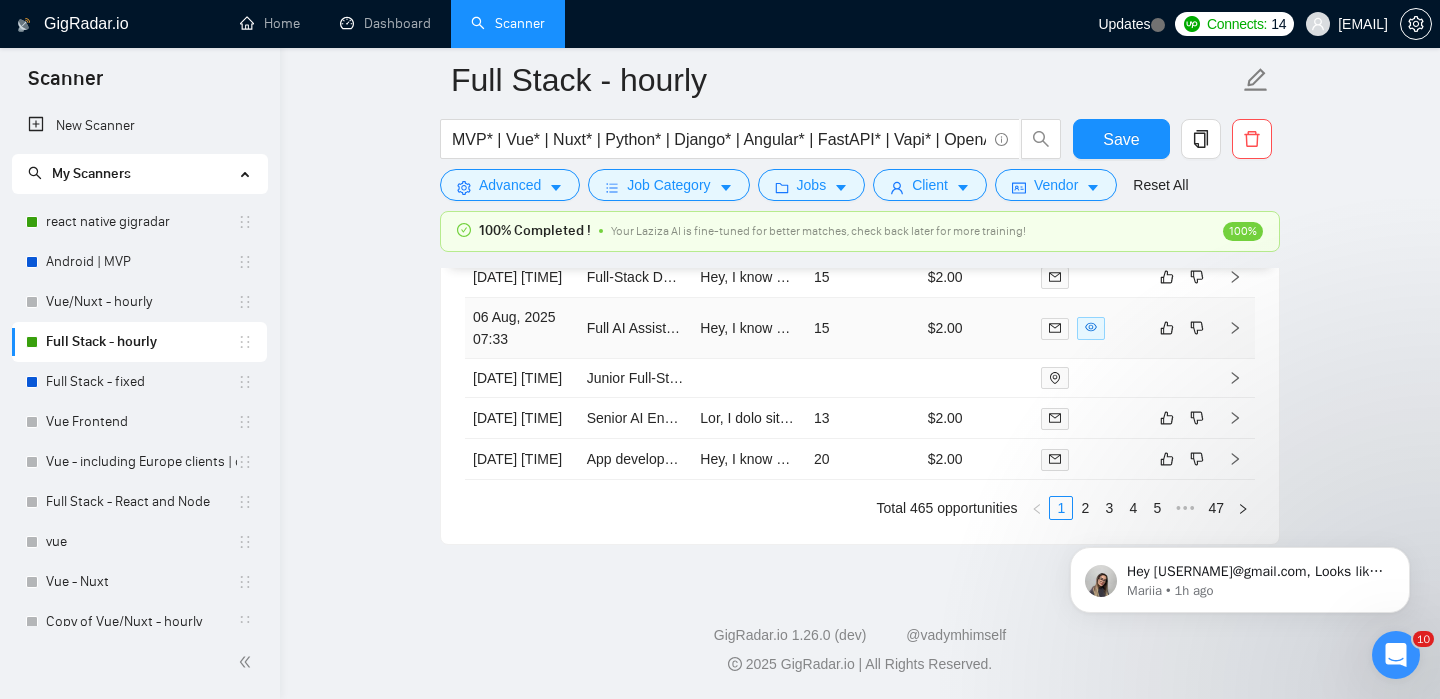 click 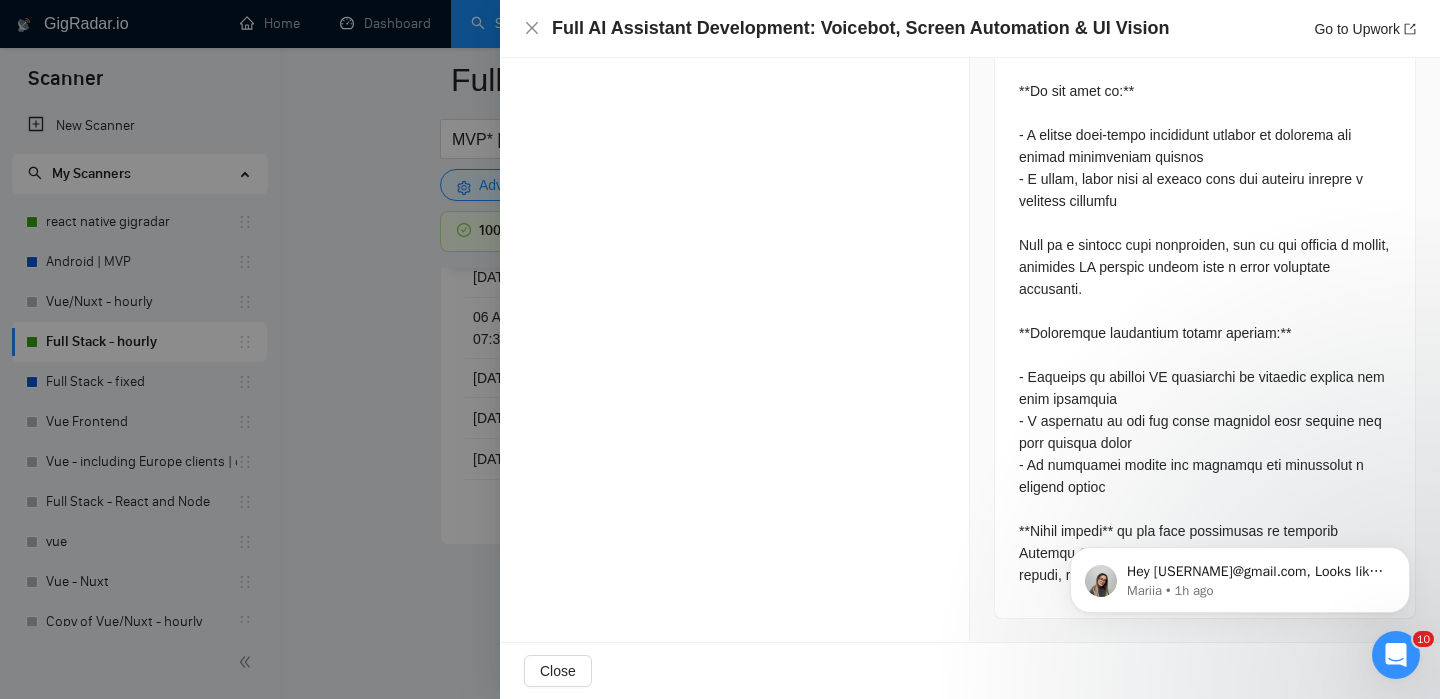 scroll, scrollTop: 2103, scrollLeft: 0, axis: vertical 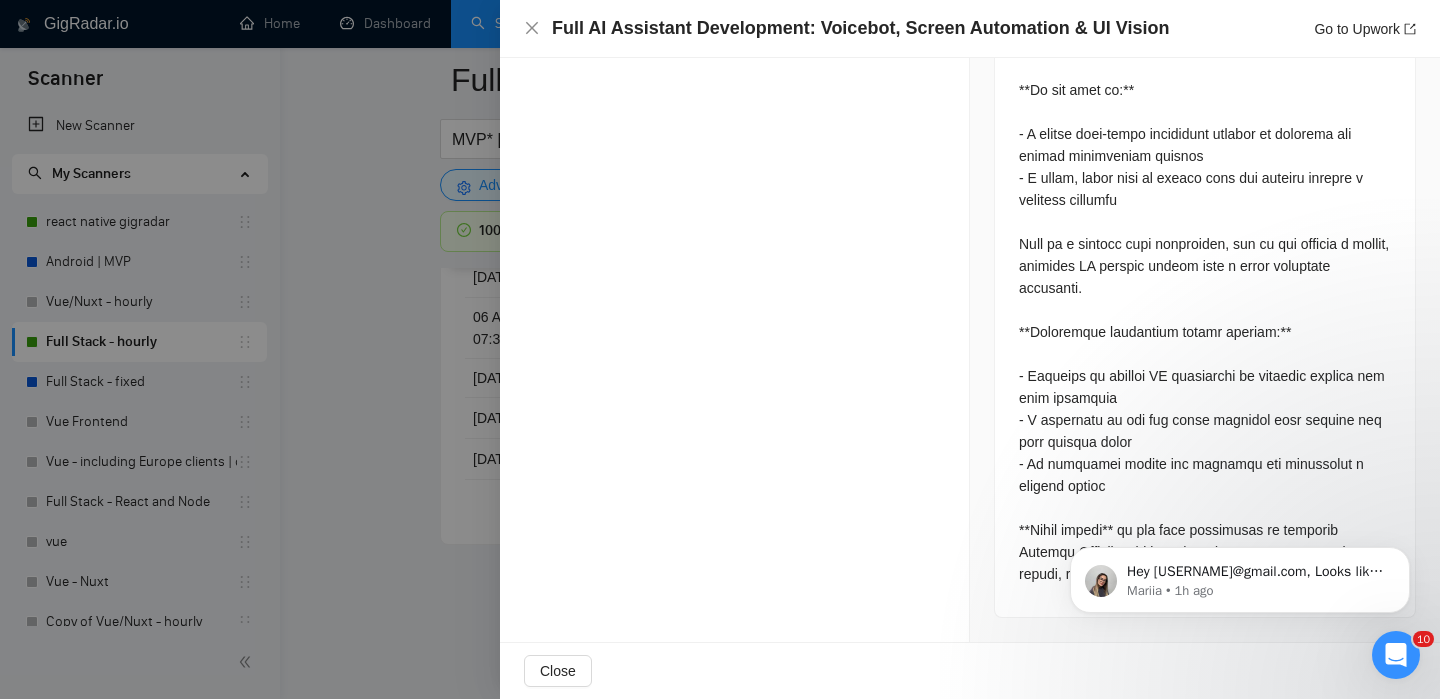 click at bounding box center (720, 349) 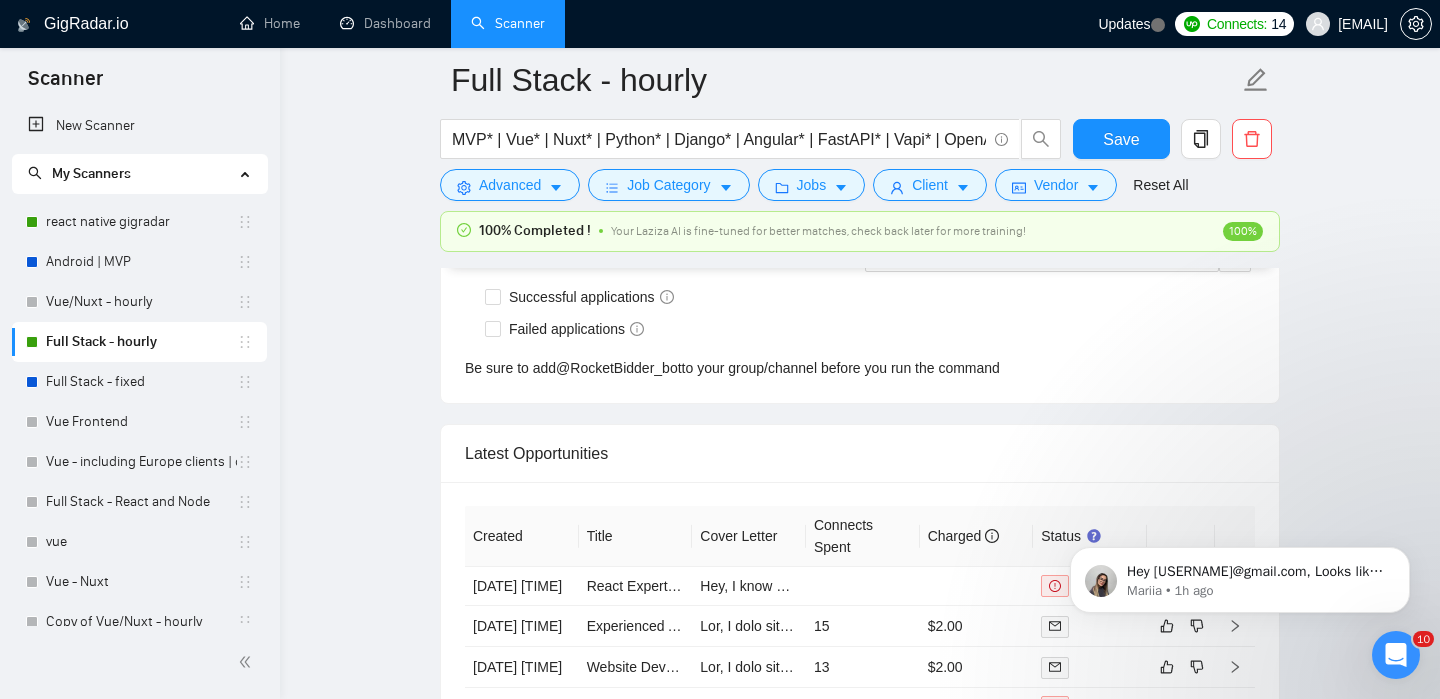 scroll, scrollTop: 4962, scrollLeft: 0, axis: vertical 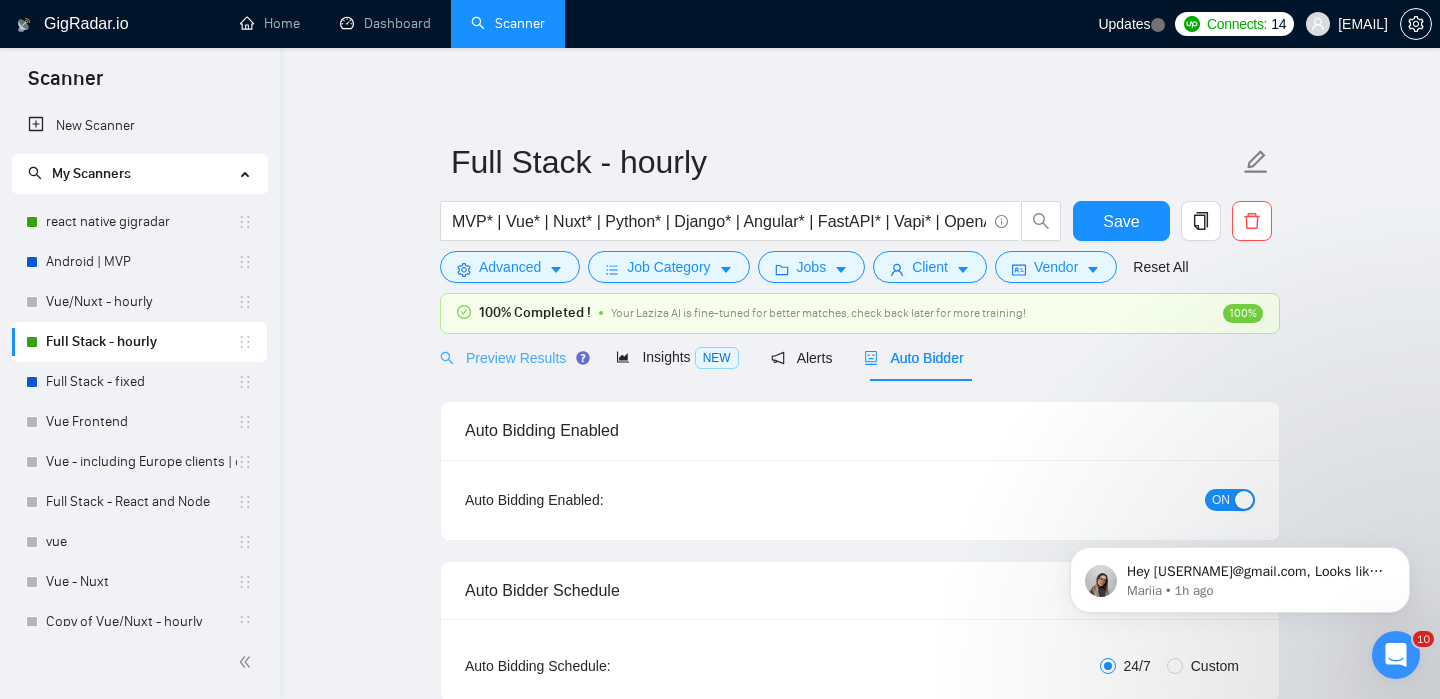 click on "Preview Results" at bounding box center (512, 357) 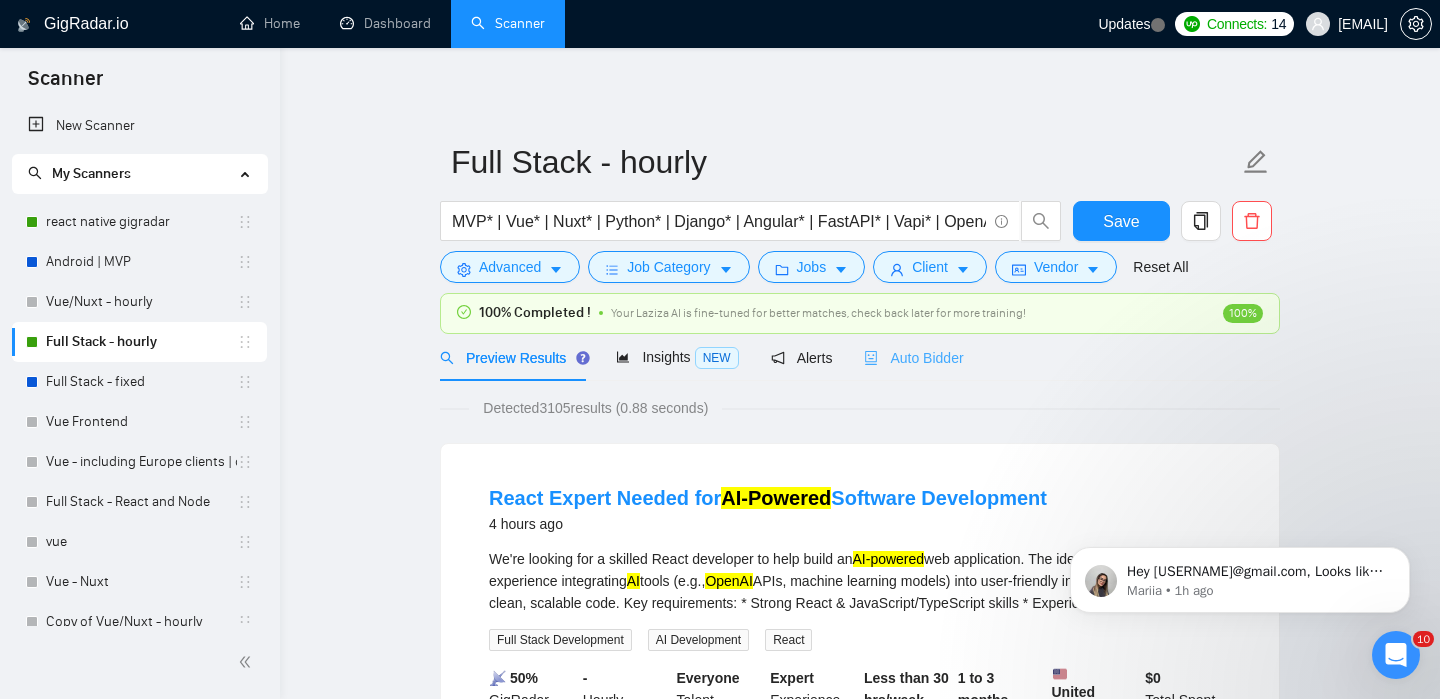 click on "Auto Bidder" at bounding box center [913, 357] 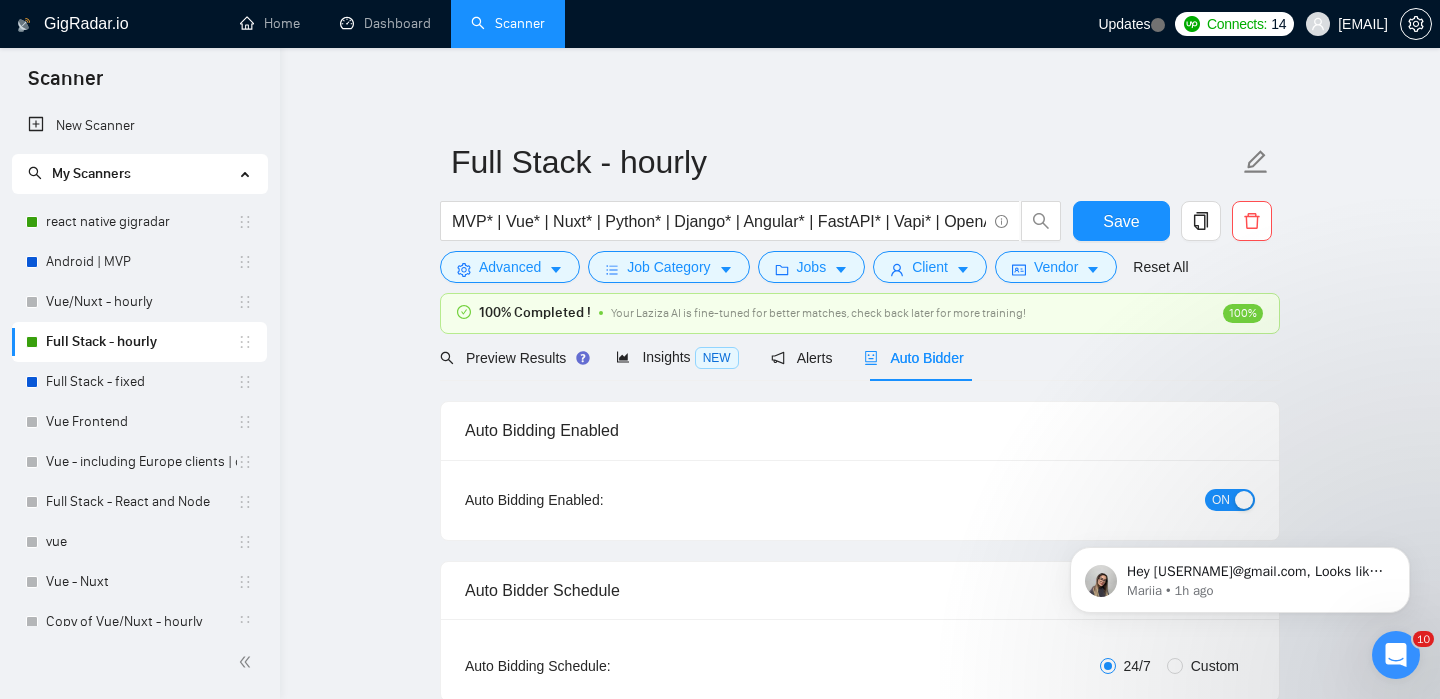 checkbox on "true" 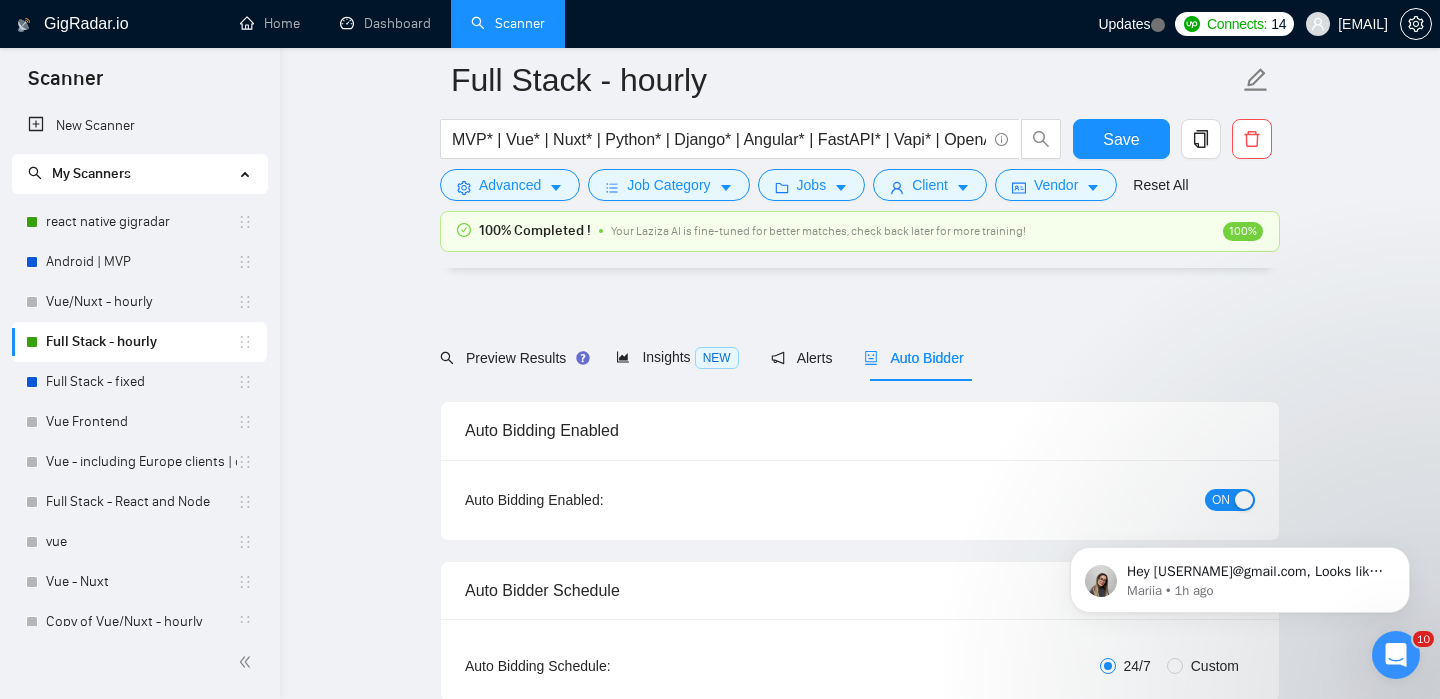 type 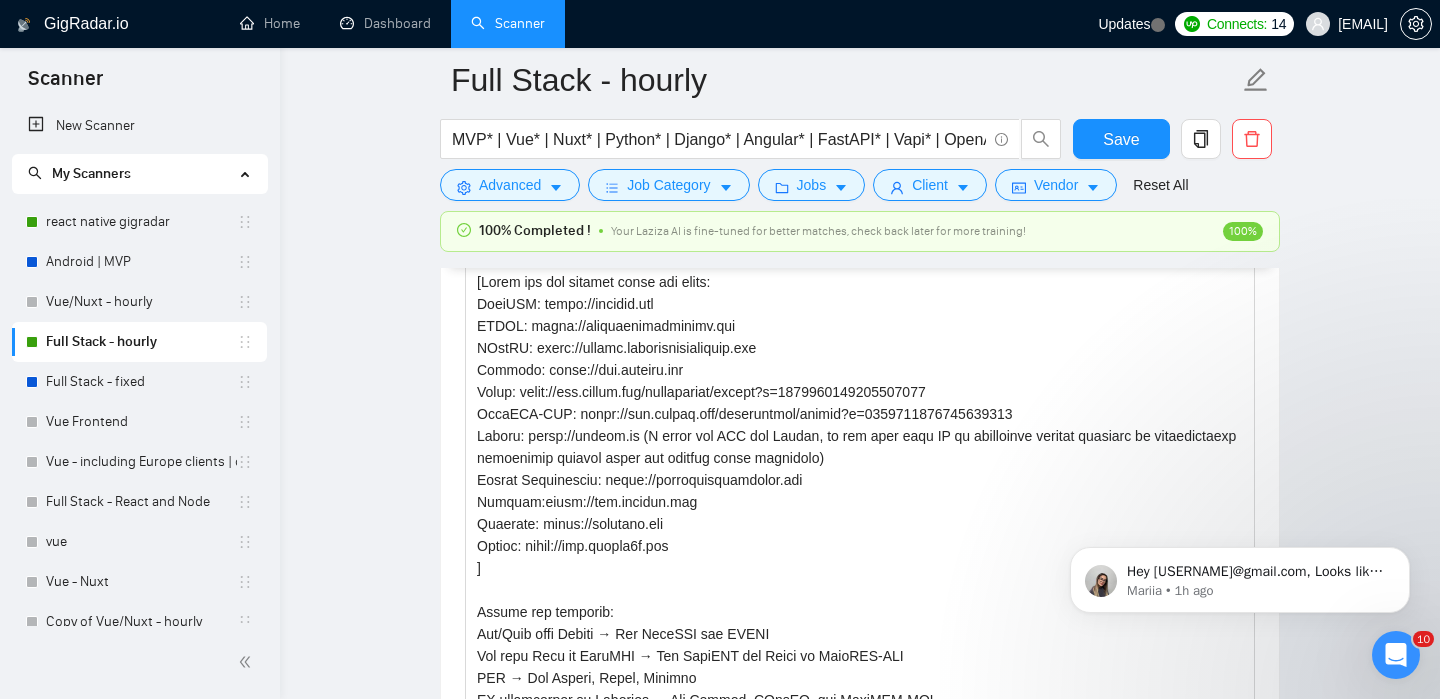 scroll, scrollTop: 2190, scrollLeft: 0, axis: vertical 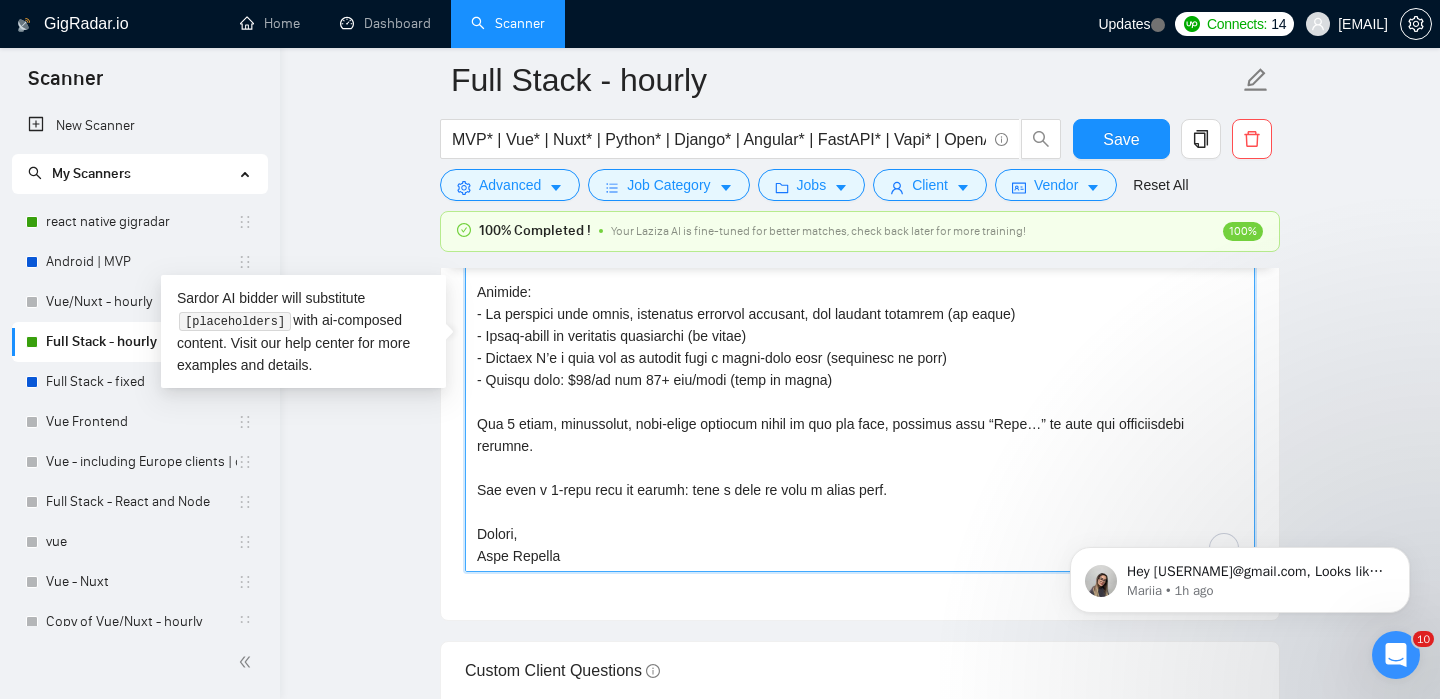 drag, startPoint x: 472, startPoint y: 491, endPoint x: 599, endPoint y: 536, distance: 134.73679 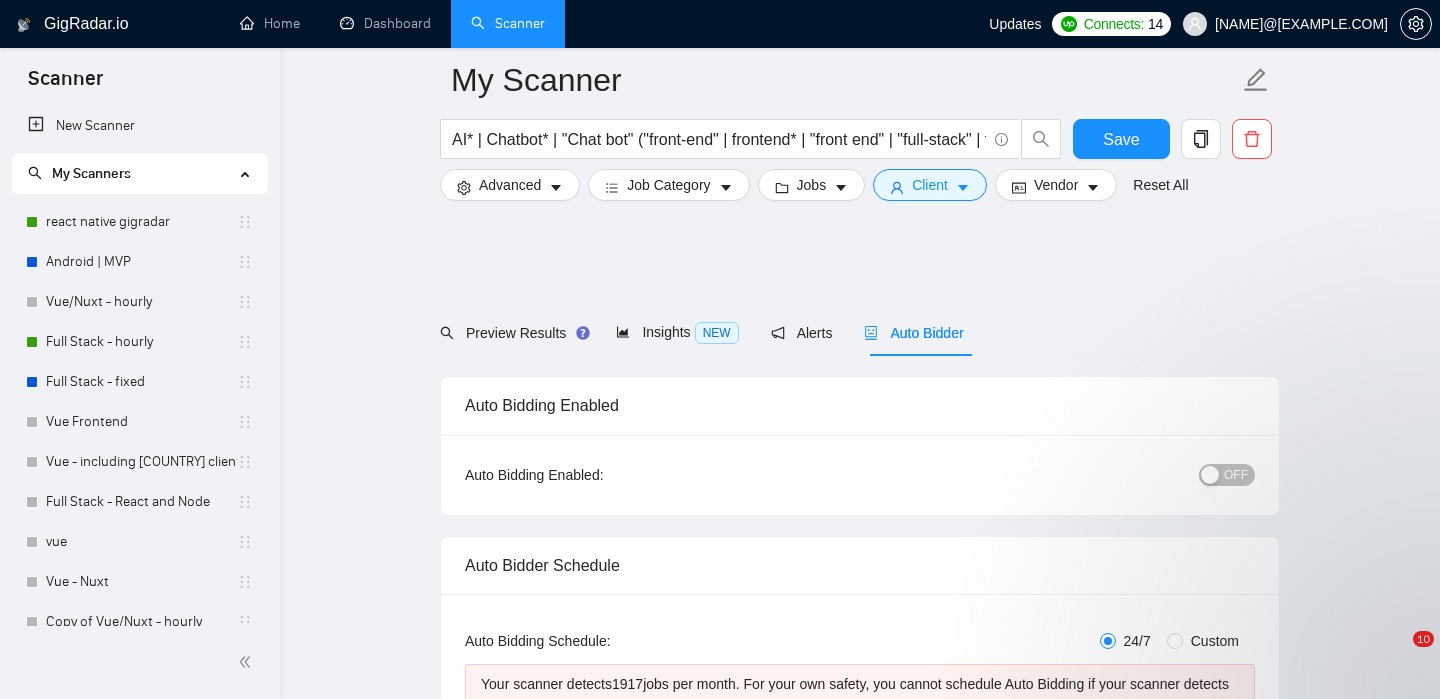 scroll, scrollTop: 1352, scrollLeft: 0, axis: vertical 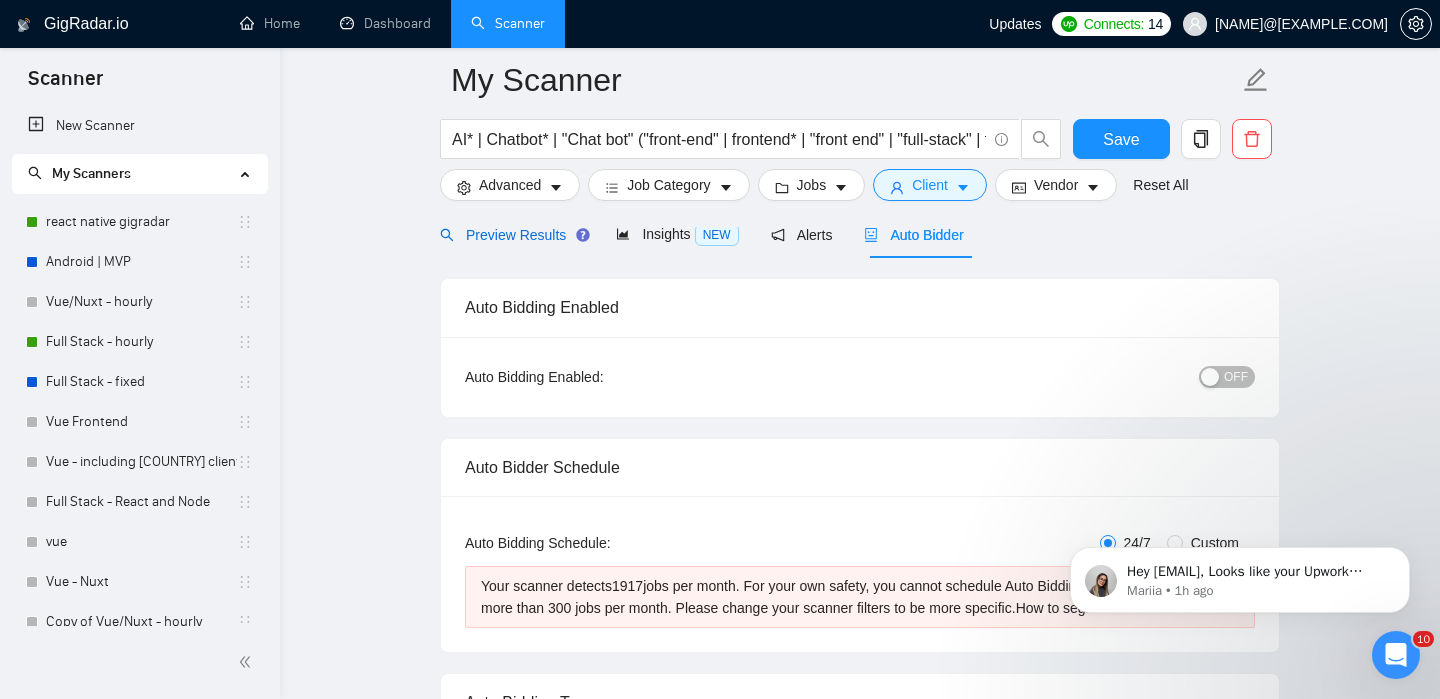 click on "Preview Results" at bounding box center (512, 235) 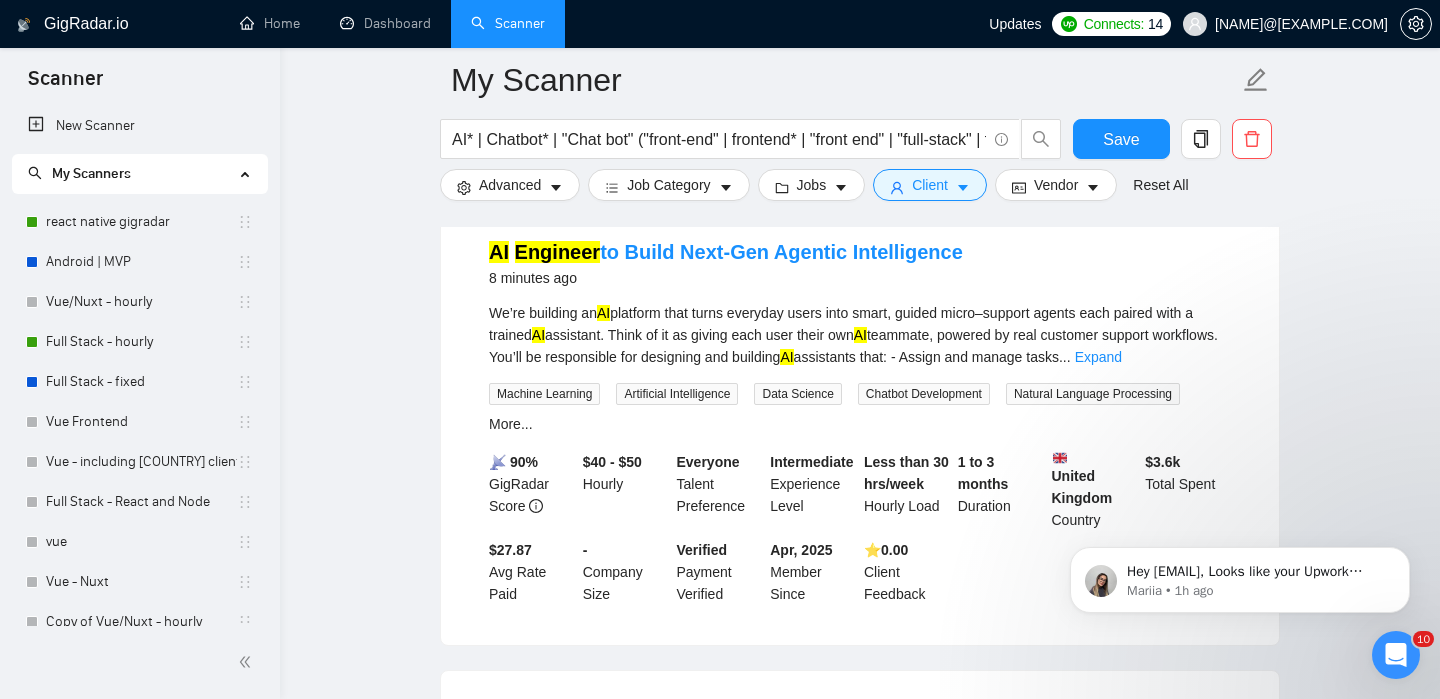 scroll, scrollTop: 211, scrollLeft: 0, axis: vertical 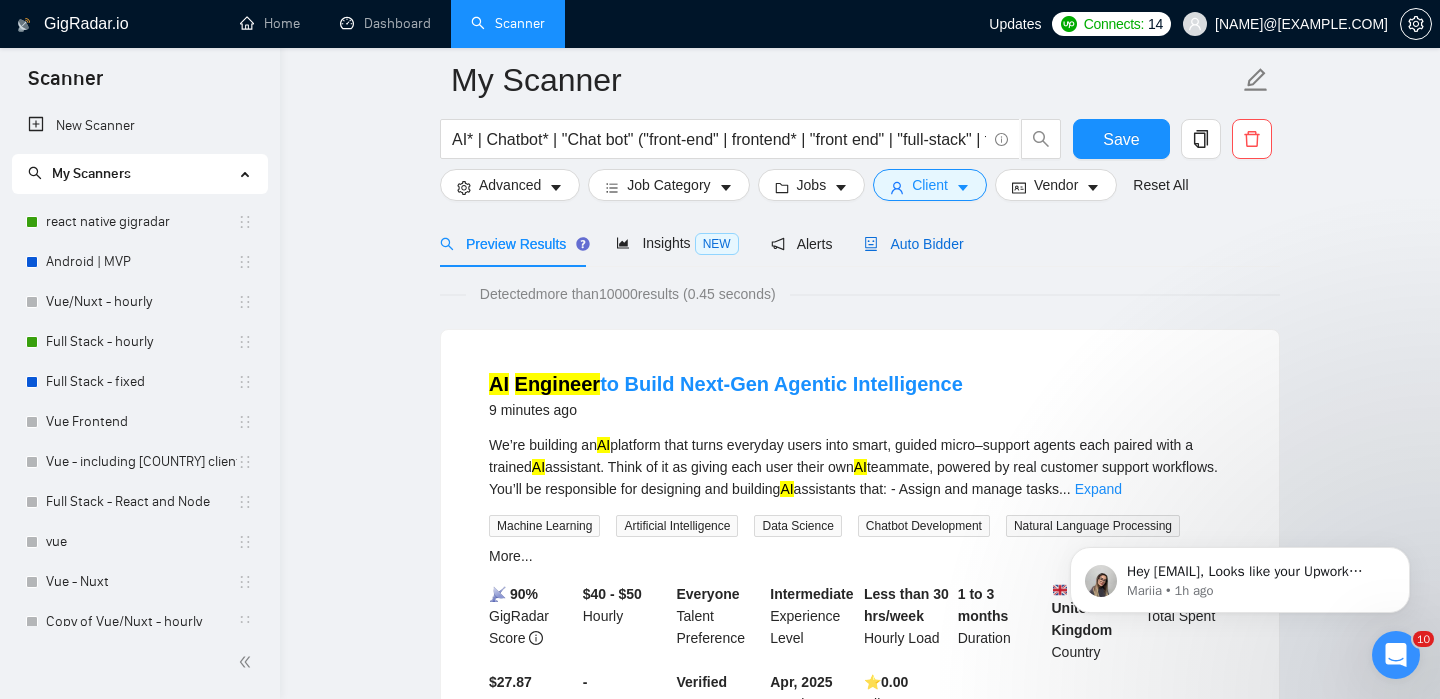 click on "Auto Bidder" at bounding box center [913, 244] 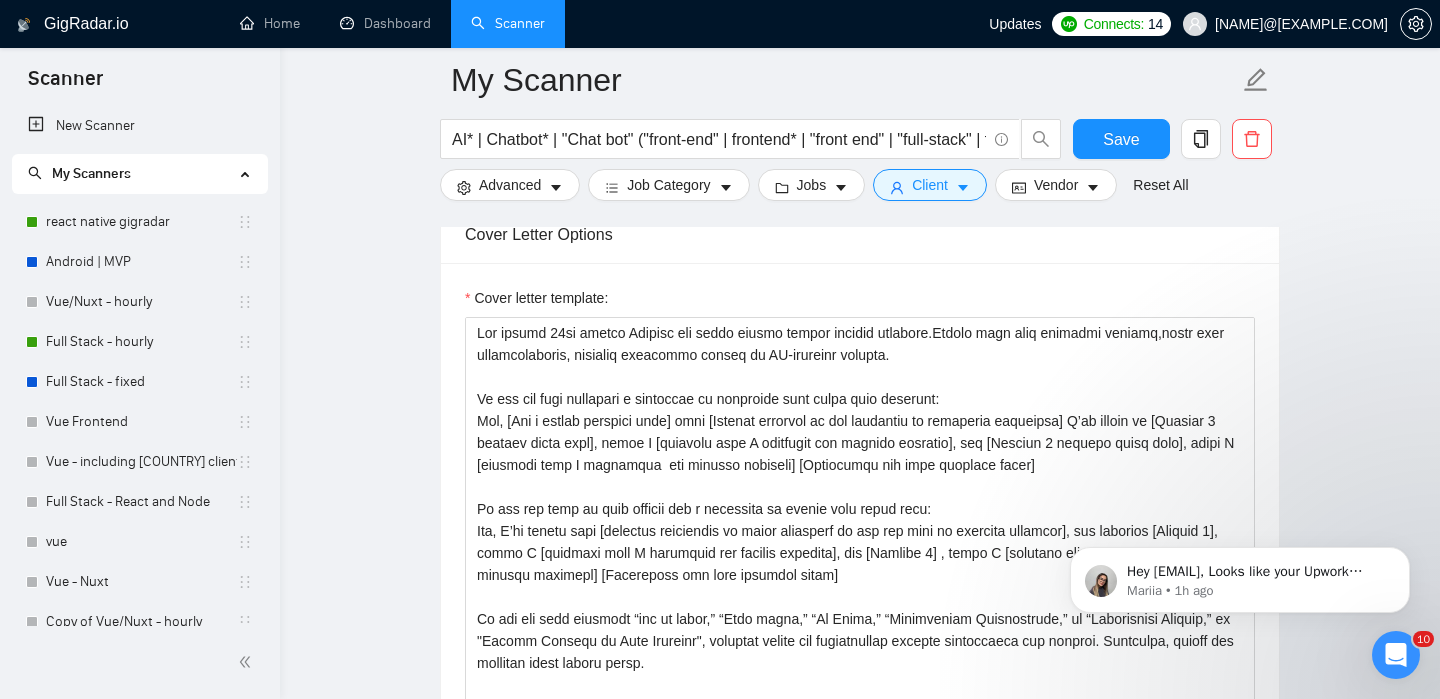 scroll, scrollTop: 2389, scrollLeft: 0, axis: vertical 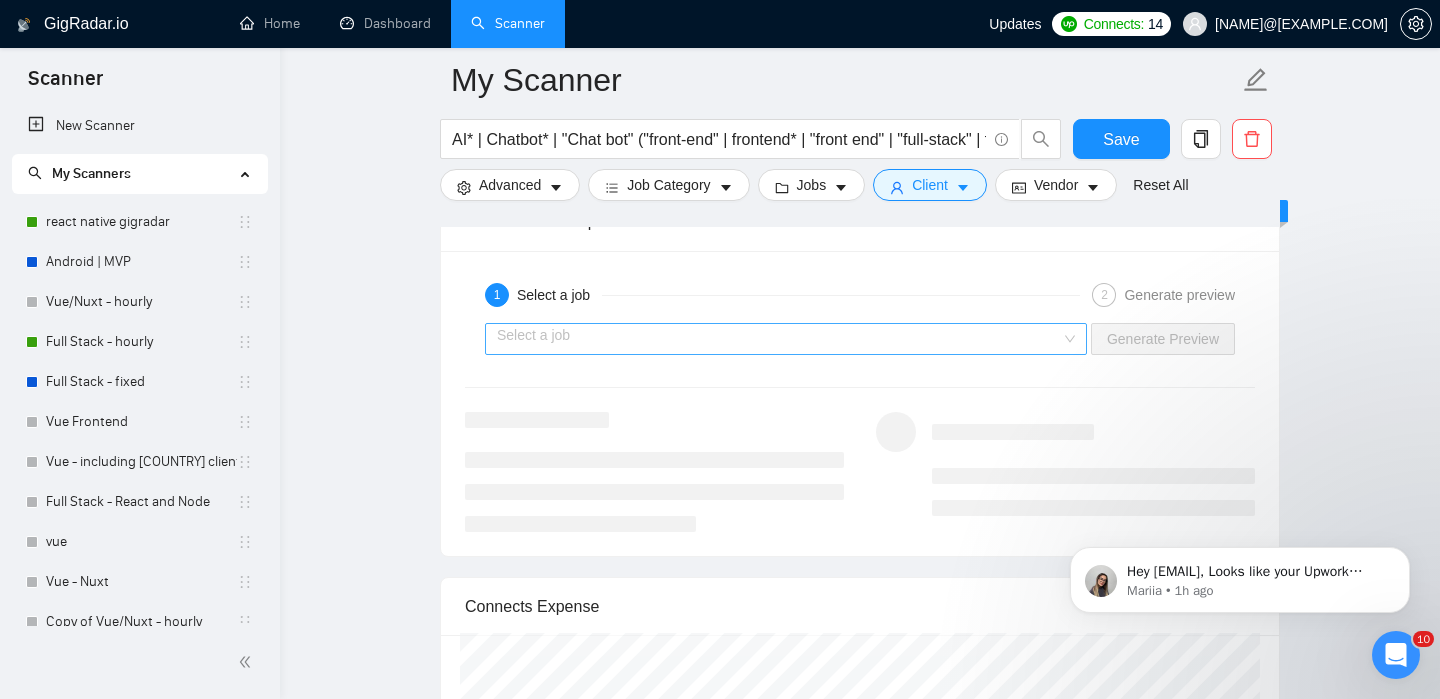 click at bounding box center [779, 339] 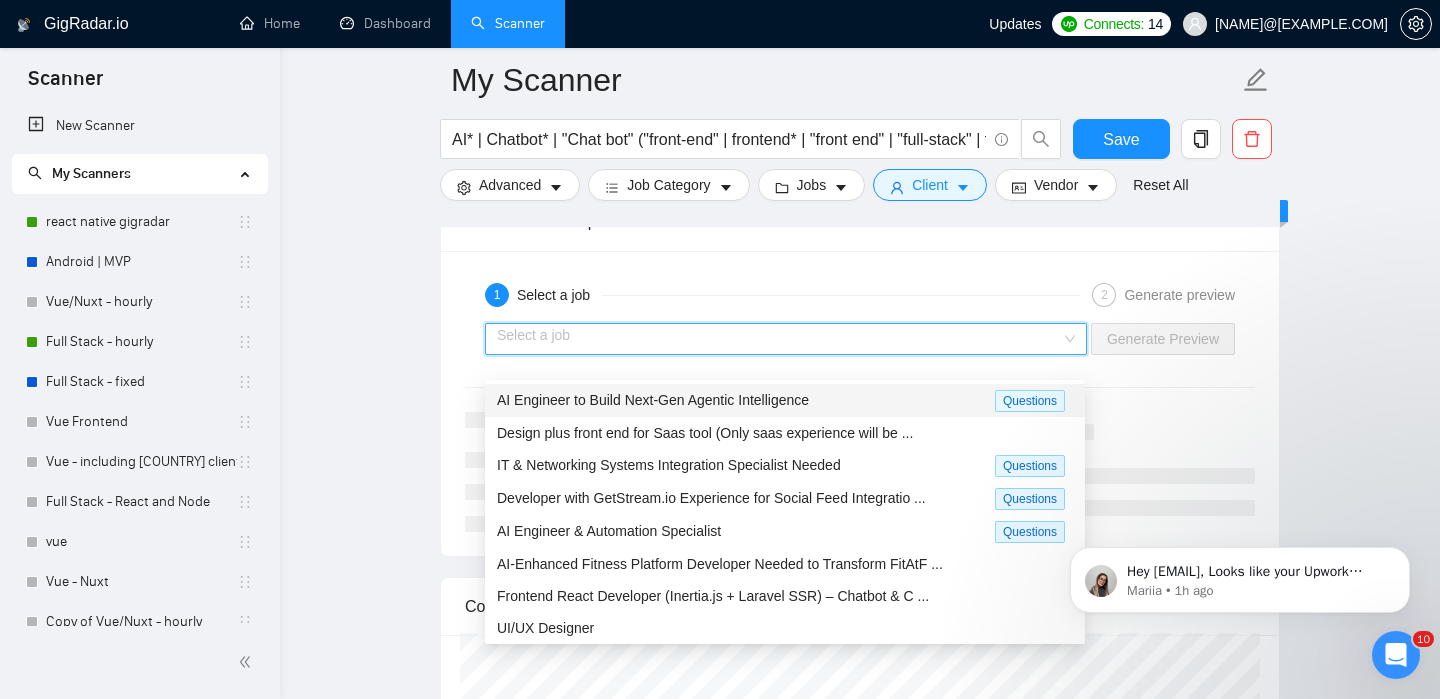 click on "AI Engineer to Build Next-Gen Agentic Intelligence" at bounding box center (653, 400) 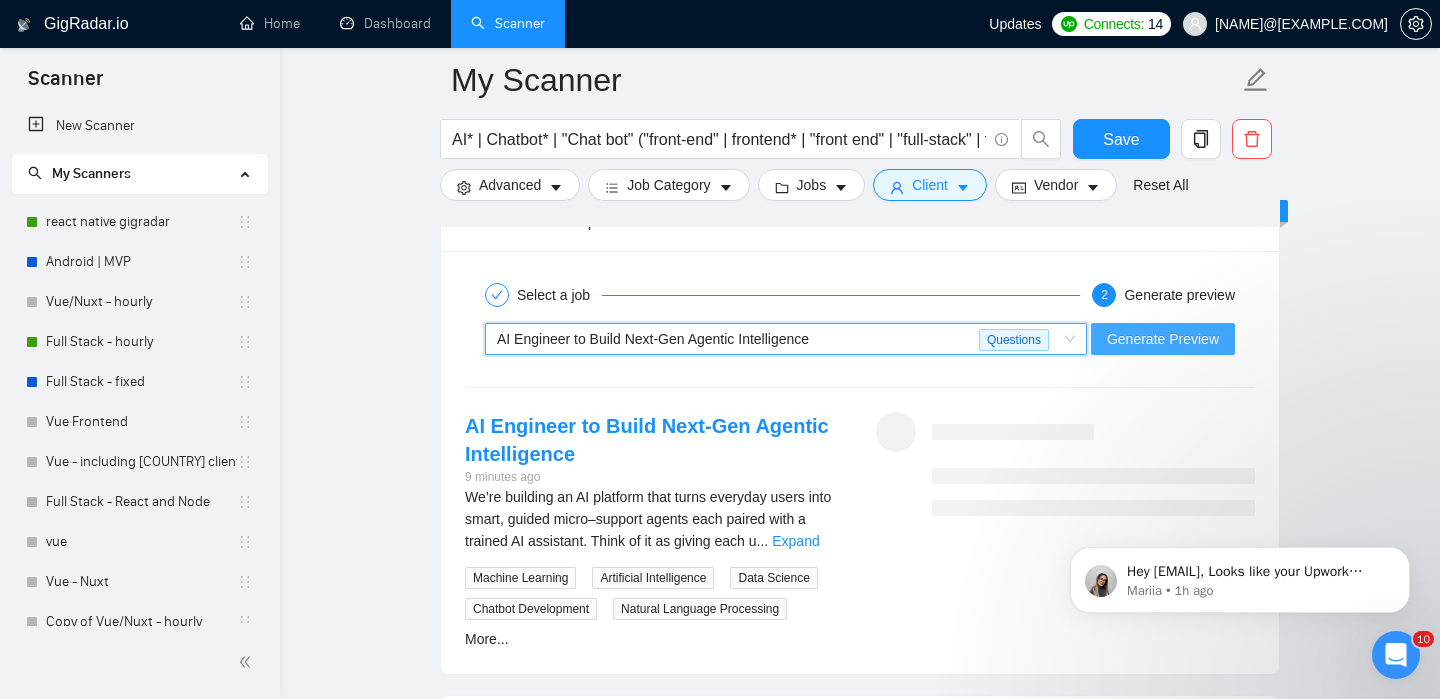 click on "Generate Preview" at bounding box center (1163, 339) 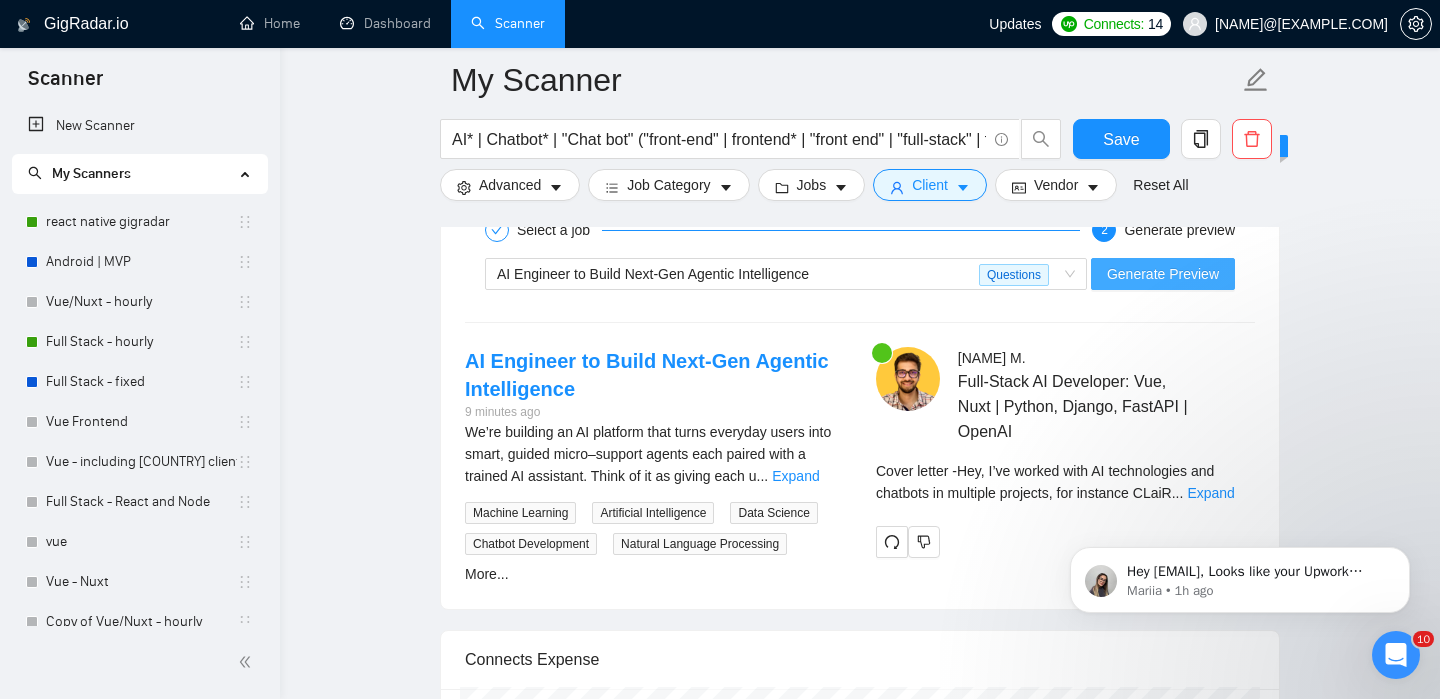 scroll, scrollTop: 3993, scrollLeft: 0, axis: vertical 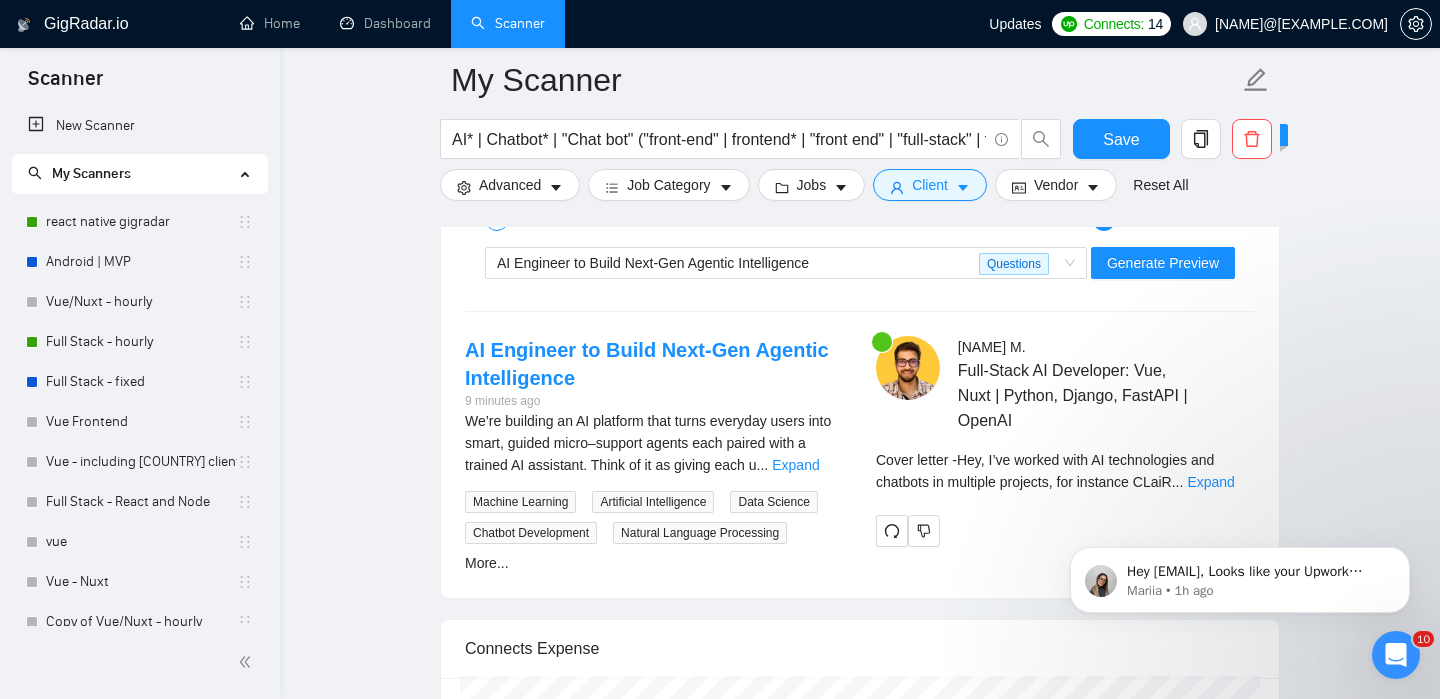 click on "We’re building an AI platform that turns everyday users into smart, guided micro–support agents each paired with a trained AI assistant. Think of it as giving each u ... Expand" at bounding box center (654, 443) 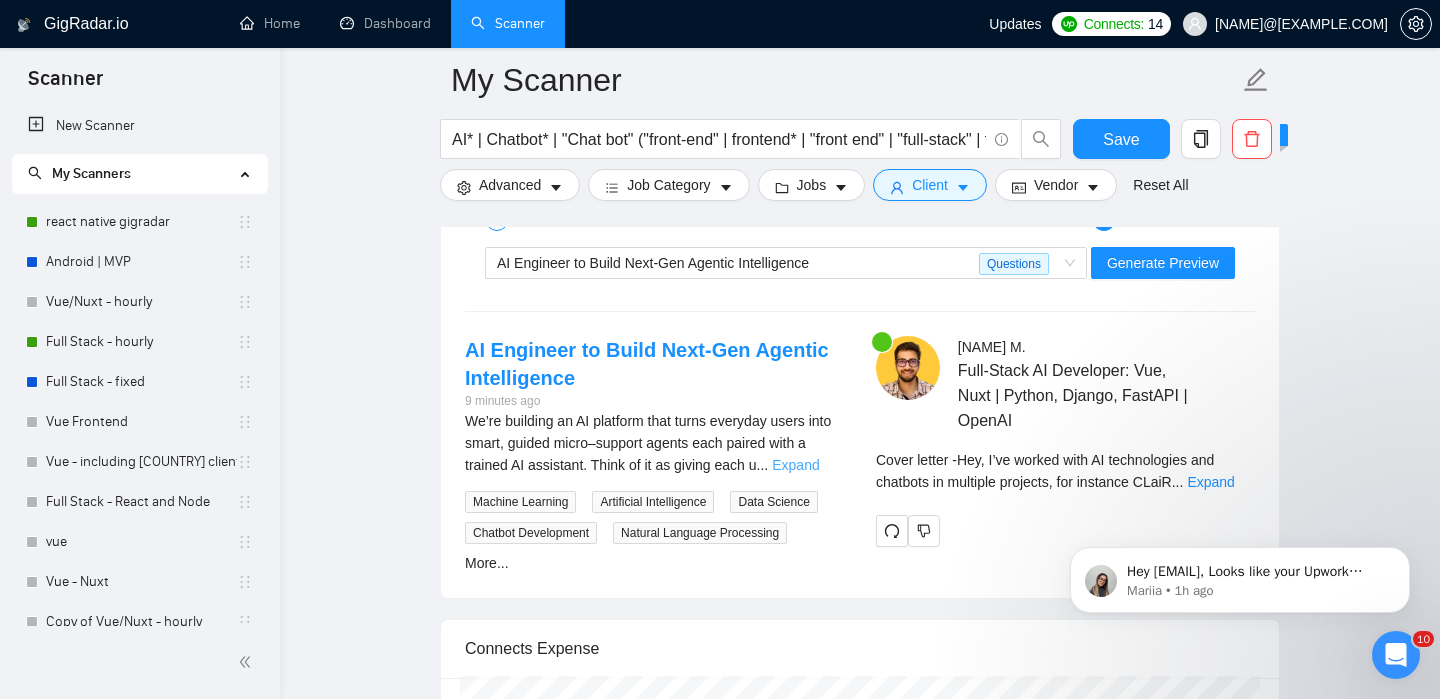 click on "Expand" at bounding box center [795, 465] 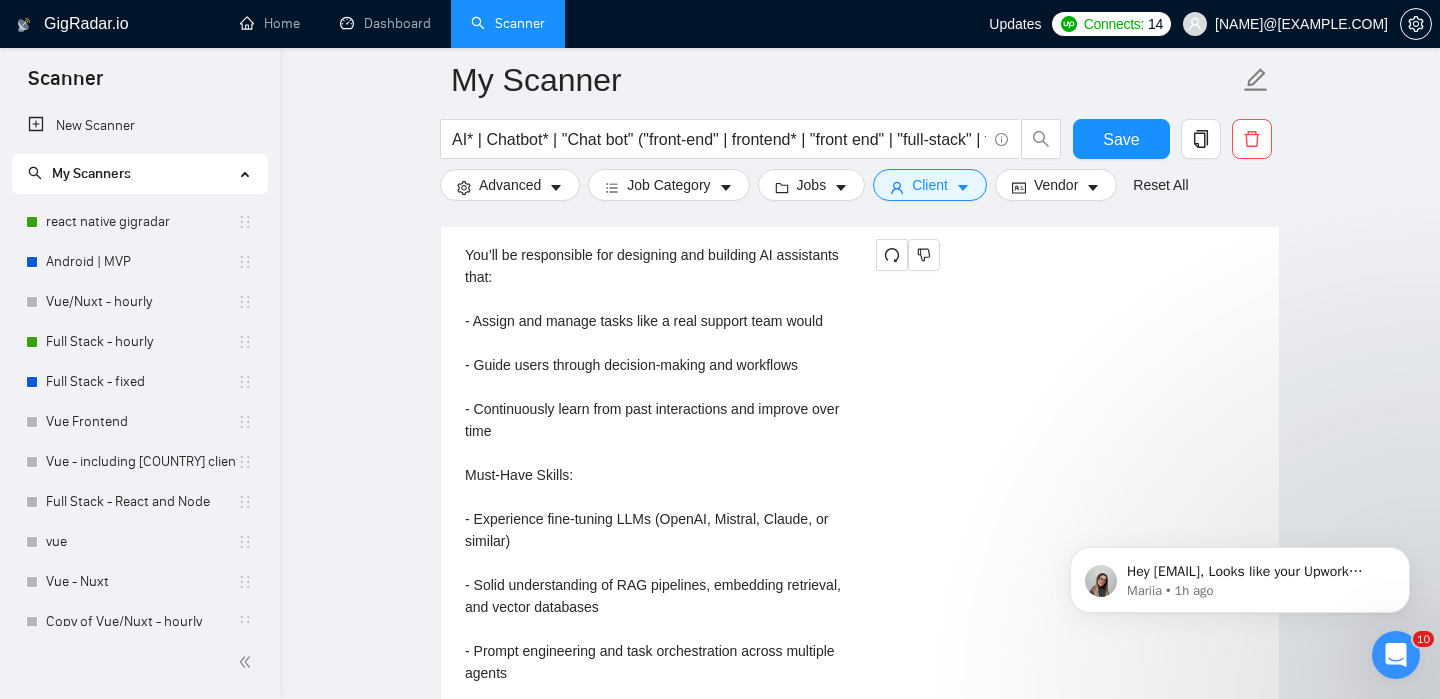 scroll, scrollTop: 4045, scrollLeft: 0, axis: vertical 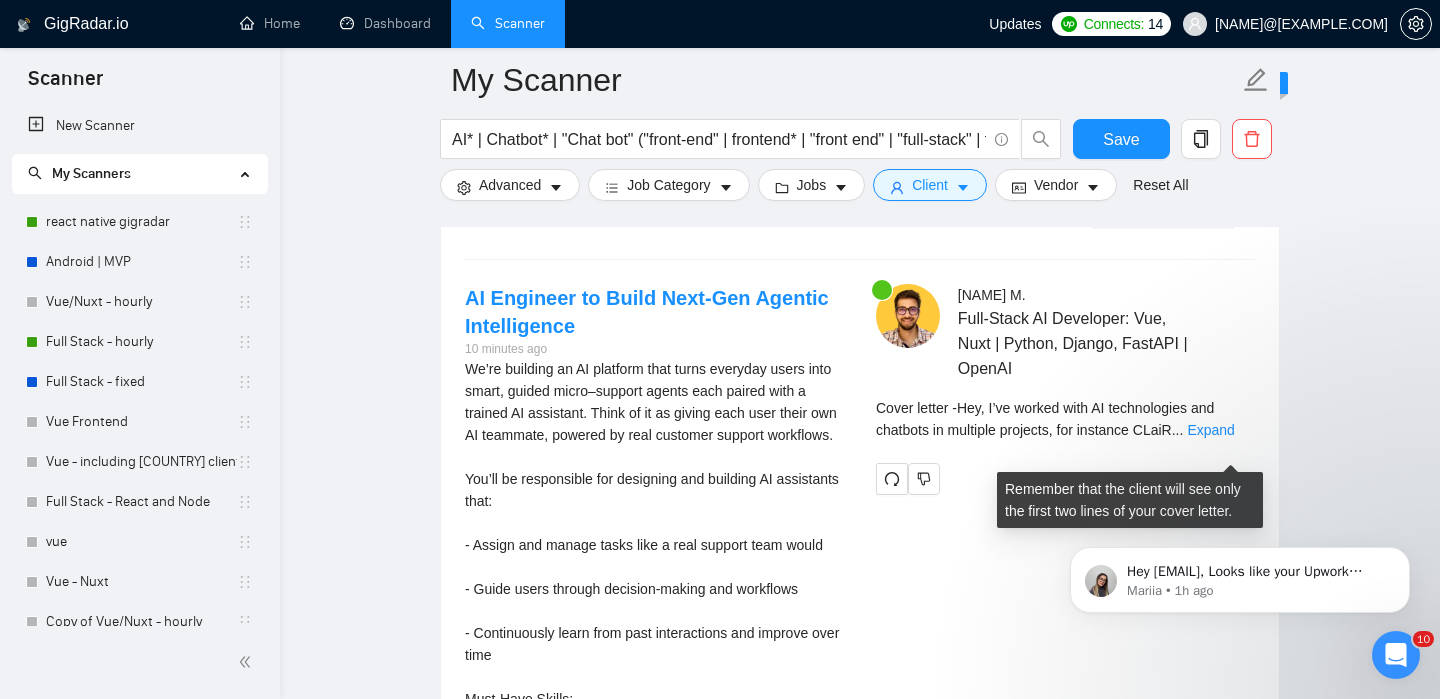 click on "Cover letter -  Hey, I’ve worked with AI technologies and chatbots in multiple projects, for instance CLaiR ... Expand" at bounding box center (1065, 419) 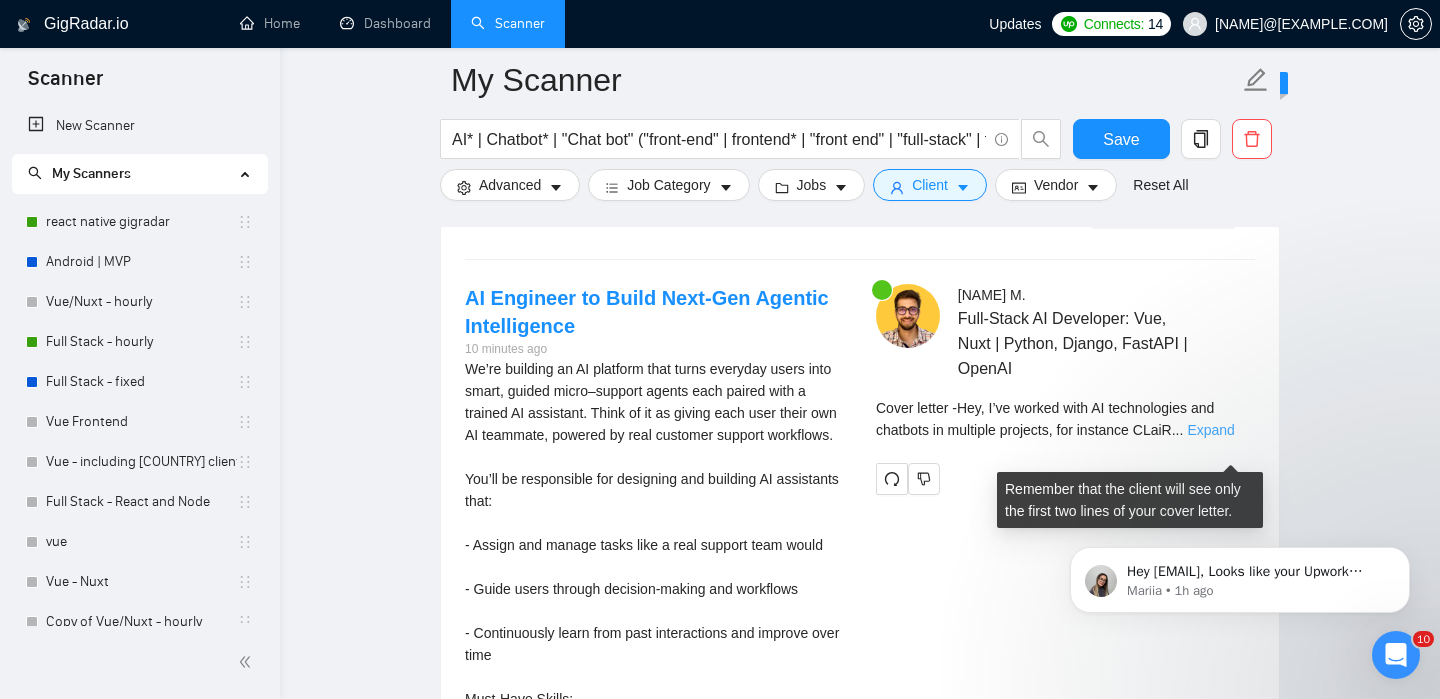 click on "Expand" at bounding box center [1210, 430] 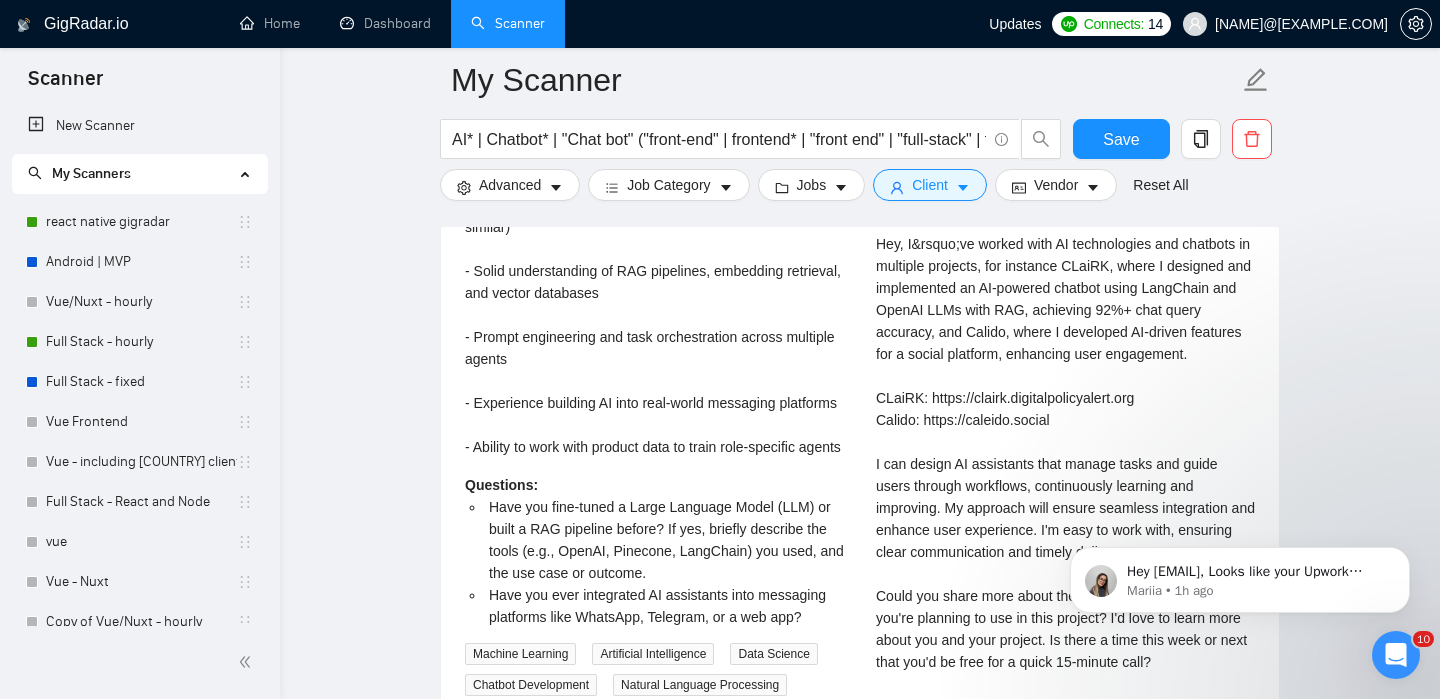 scroll, scrollTop: 4578, scrollLeft: 0, axis: vertical 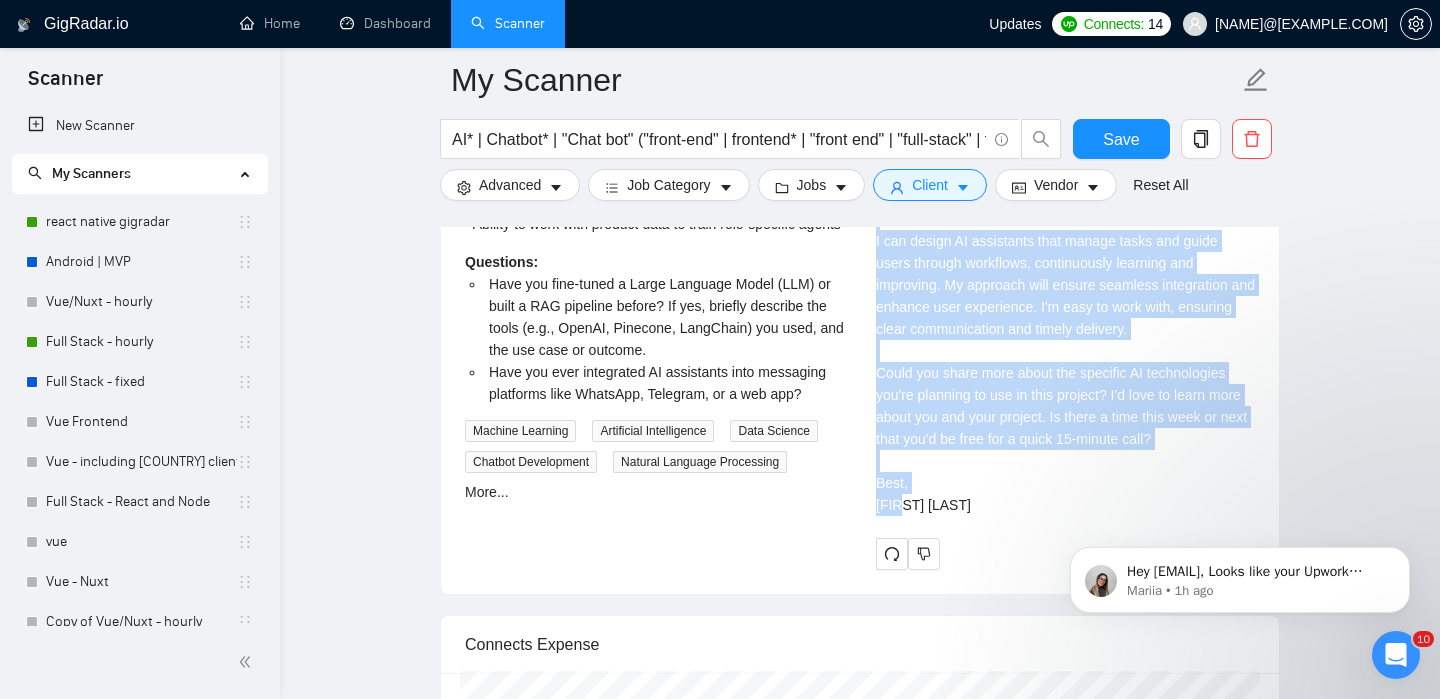 copy on "Hey, I’ve worked with AI technologies and chatbots in multiple projects, for instance CLaiRK, where I designed and implemented an AI-powered chatbot using LangChain and OpenAI LLMs with RAG, achieving 92%+ chat query accuracy, and Calido, where I developed AI-driven features for a social platform, enhancing user engagement.
CLaiRK: https://clairk.digitalpolicyalert.org
Calido: https://caleido.social
I can design AI assistants that manage tasks and guide users through workflows, continuously learning and improving. My approach will ensure seamless integration and enhance user experience. I'm easy to work with, ensuring clear communication and timely delivery.
Could you share more about the specific AI technologies you're planning to use in this project? I'd love to learn more about you and your project. Is there a time this week or next that you'd be free for a quick 15-minute call?
Best,
[NAME]" 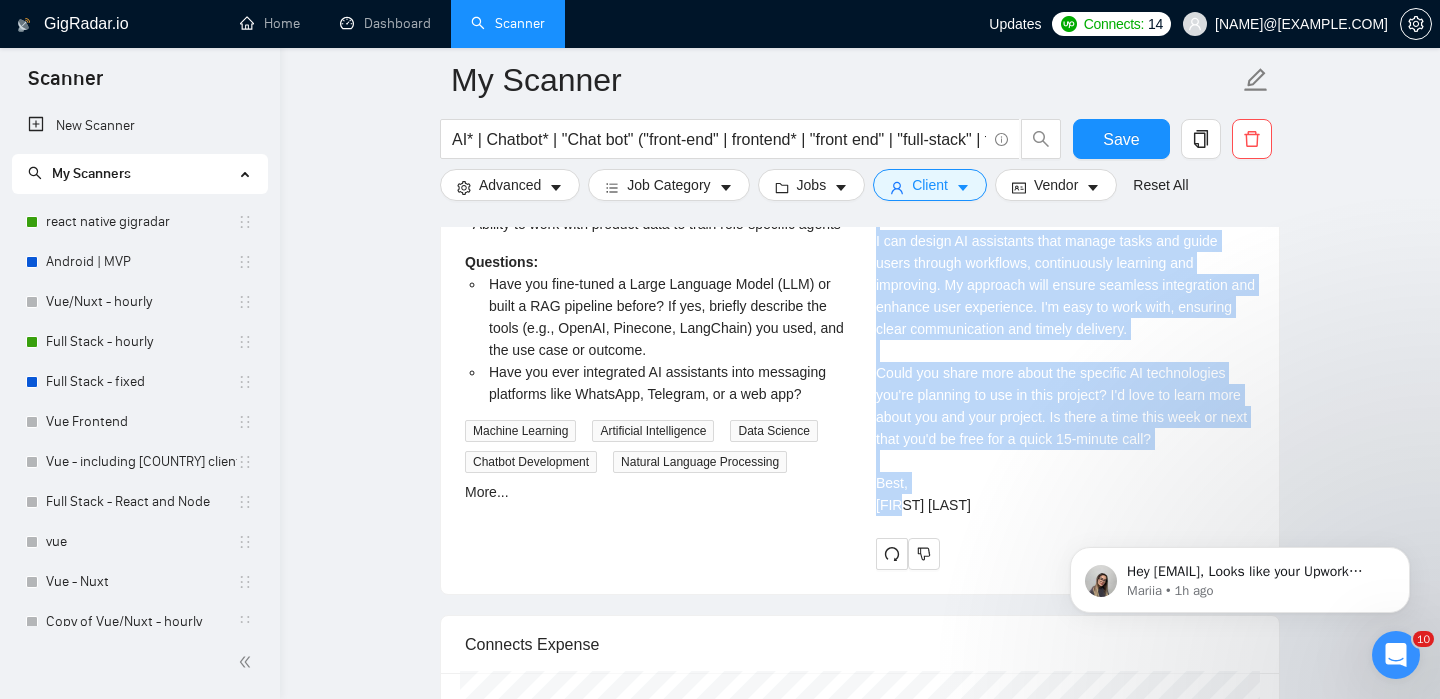 copy on "Hey, I’ve worked with AI technologies and chatbots in multiple projects, for instance CLaiRK, where I designed and implemented an AI-powered chatbot using LangChain and OpenAI LLMs with RAG, achieving 92%+ chat query accuracy, and Calido, where I developed AI-driven features for a social platform, enhancing user engagement.
CLaiRK: https://clairk.digitalpolicyalert.org
Calido: https://caleido.social
I can design AI assistants that manage tasks and guide users through workflows, continuously learning and improving. My approach will ensure seamless integration and enhance user experience. I'm easy to work with, ensuring clear communication and timely delivery.
Could you share more about the specific AI technologies you're planning to use in this project? I'd love to learn more about you and your project. Is there a time this week or next that you'd be free for a quick 15-minute call?
Best,
[NAME]" 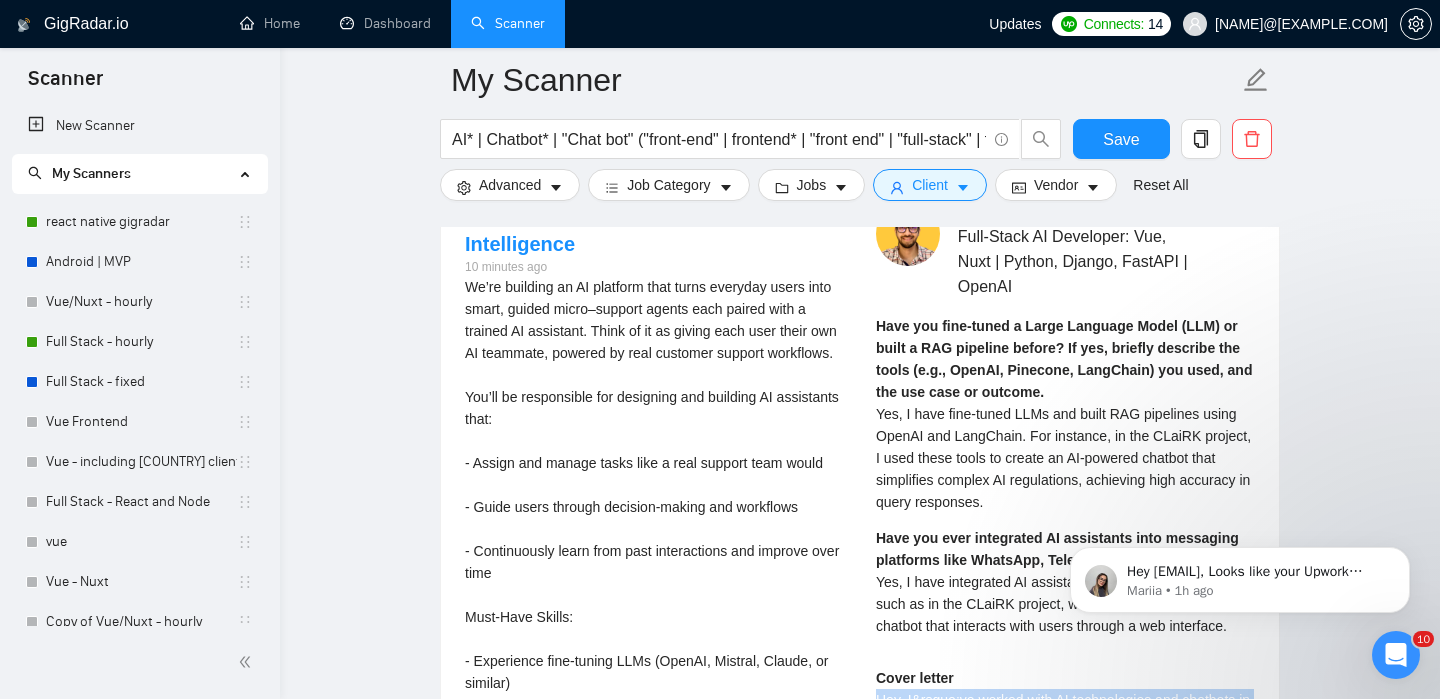 scroll, scrollTop: 4228, scrollLeft: 0, axis: vertical 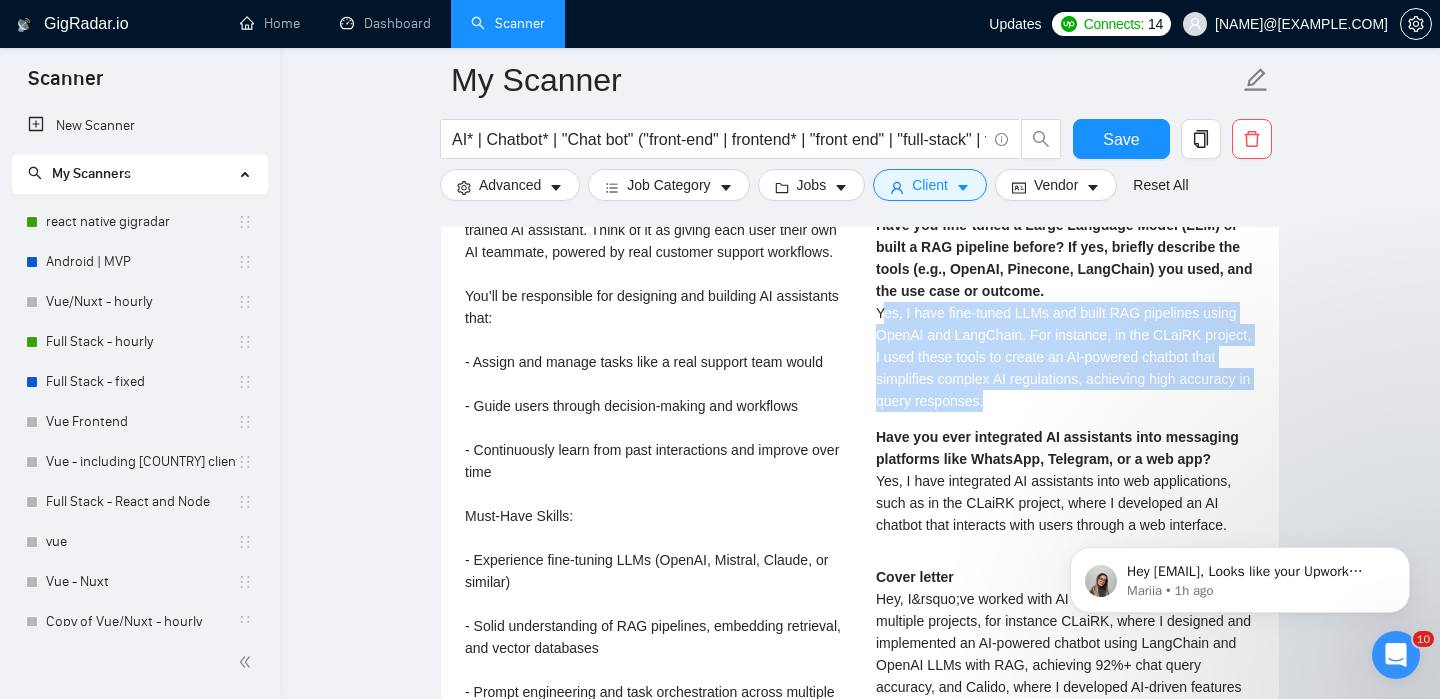 drag, startPoint x: 880, startPoint y: 334, endPoint x: 1152, endPoint y: 425, distance: 286.81876 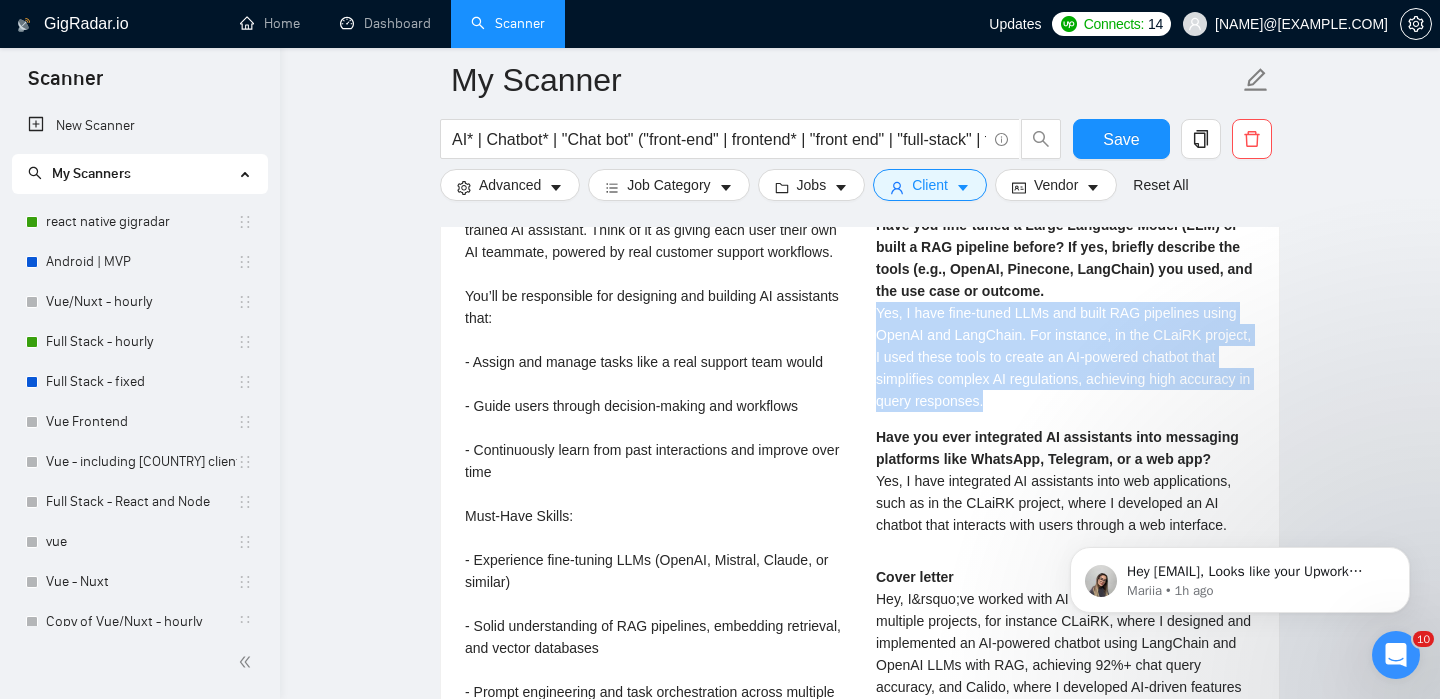 drag, startPoint x: 880, startPoint y: 331, endPoint x: 1100, endPoint y: 416, distance: 235.84953 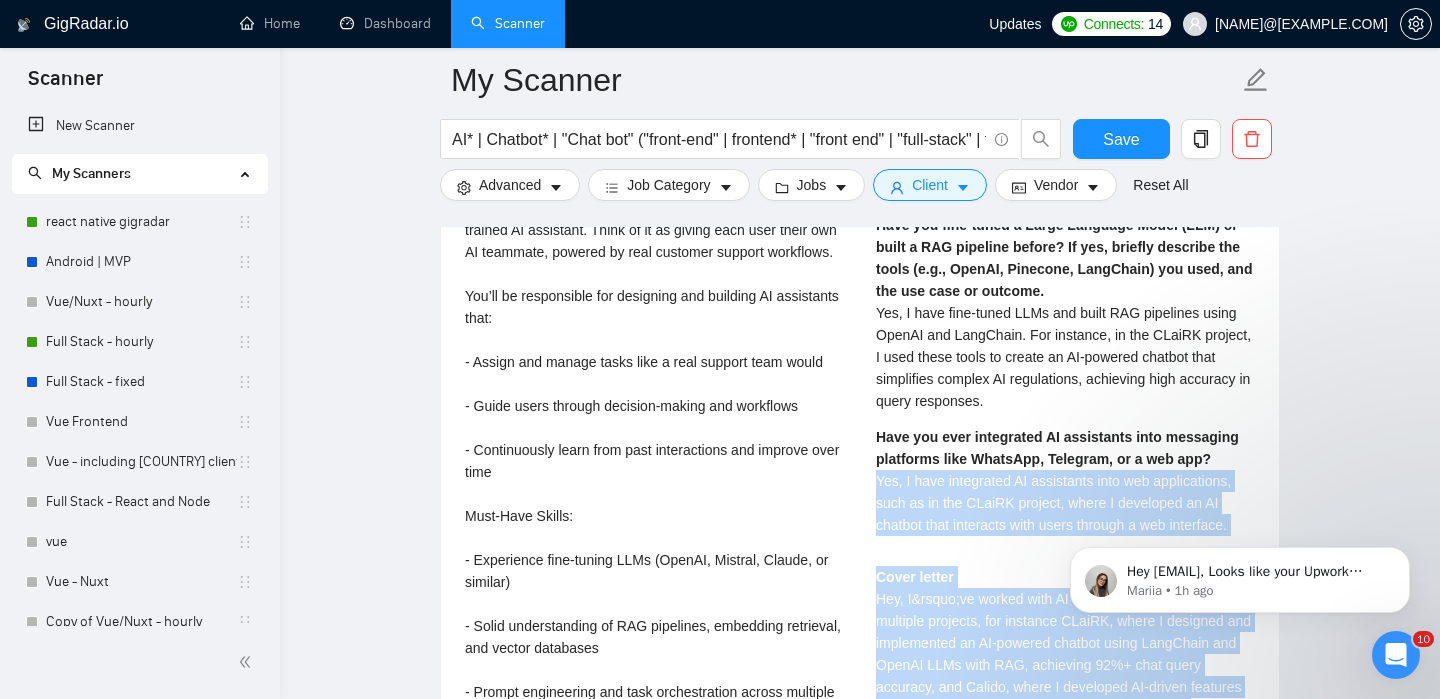 drag, startPoint x: 1916, startPoint y: 1008, endPoint x: 1192, endPoint y: 513, distance: 877.0411 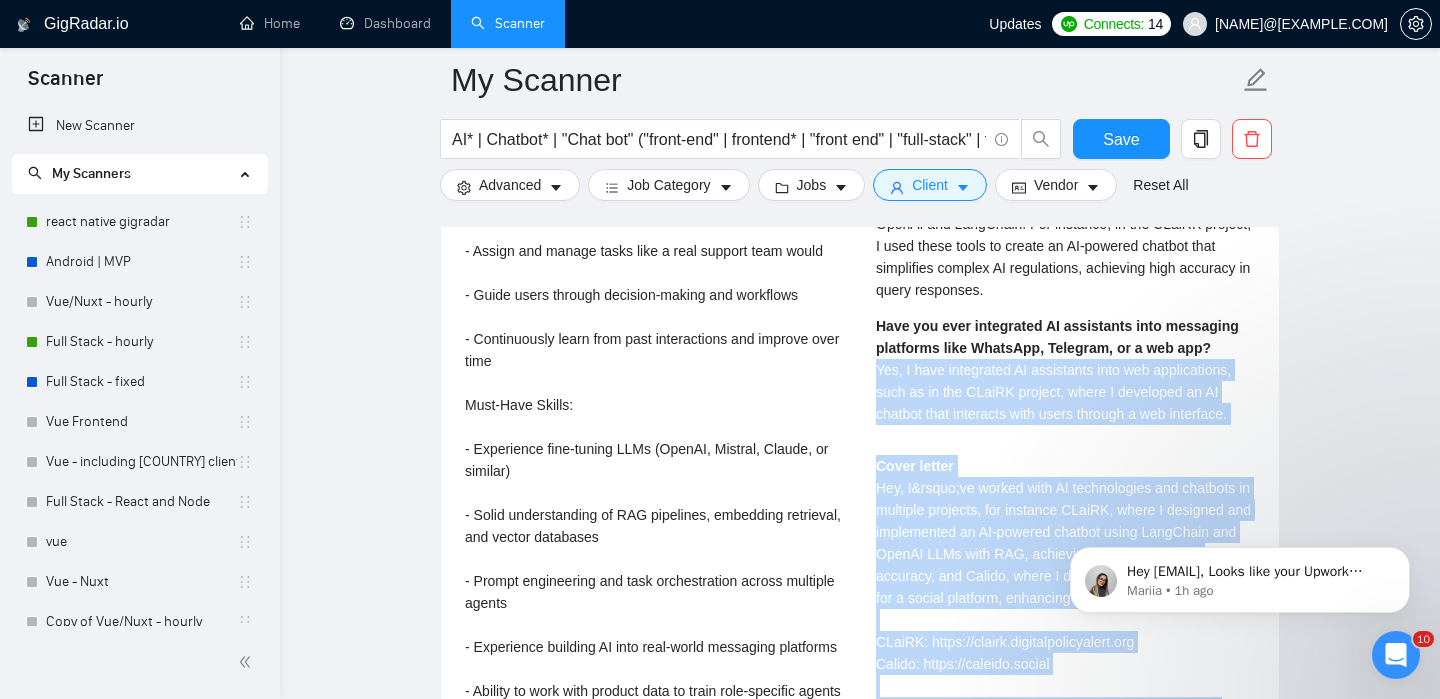 scroll, scrollTop: 4458, scrollLeft: 0, axis: vertical 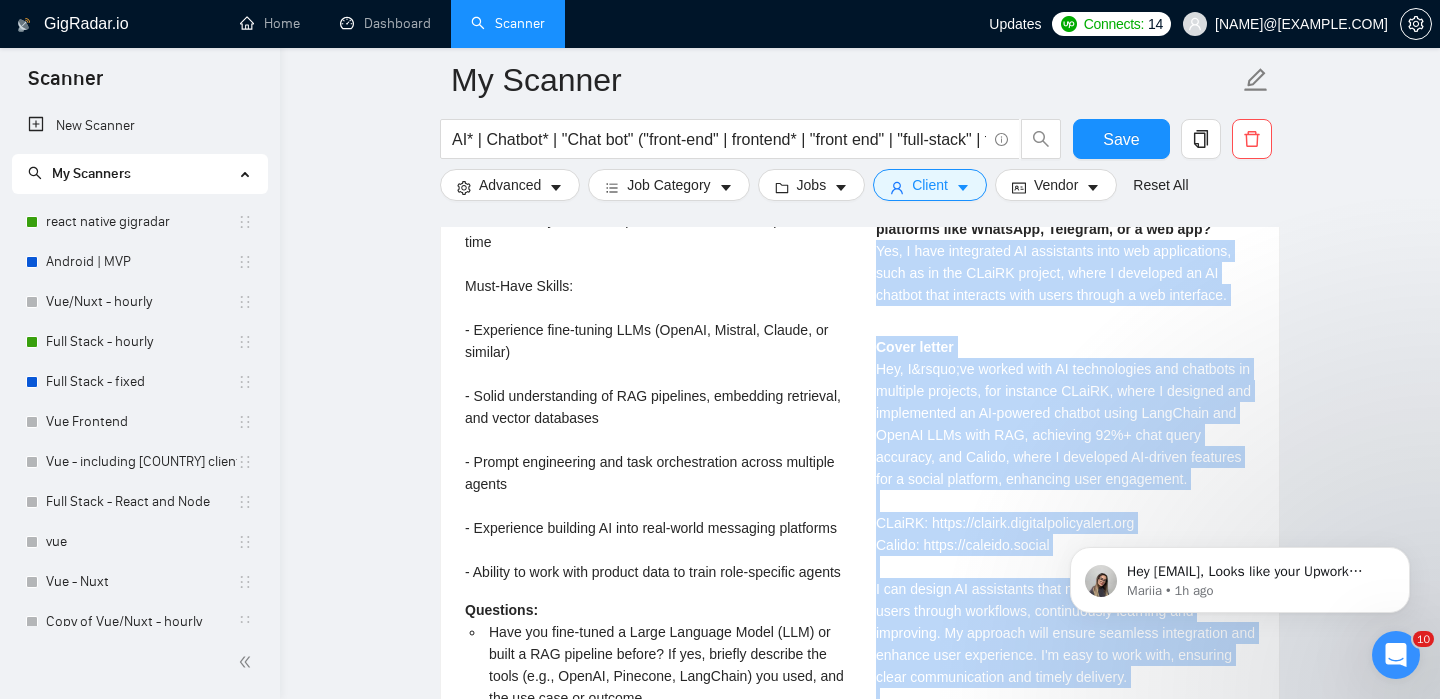 click on "Cover letter Hey, I’ve worked with AI technologies and chatbots in multiple projects, for instance CLaiRK, where I designed and implemented an AI-powered chatbot using LangChain and OpenAI LLMs with RAG, achieving 92%+ chat query accuracy, and Calido, where I developed AI-driven features for a social platform, enhancing user engagement.
CLaiRK: https://clairk.digitalpolicyalert.org
Calido: https://caleido.social
I can design AI assistants that manage tasks and guide users through workflows, continuously learning and improving. My approach will ensure seamless integration and enhance user experience. I'm easy to work with, ensuring clear communication and timely delivery.
Could you share more about the specific AI technologies you're planning to use in this project? I'd love to learn more about you and your project. Is there a time this week or next that you'd be free for a quick 15-minute call?
Best,
[FIRST] [LAST]" at bounding box center [1065, 600] 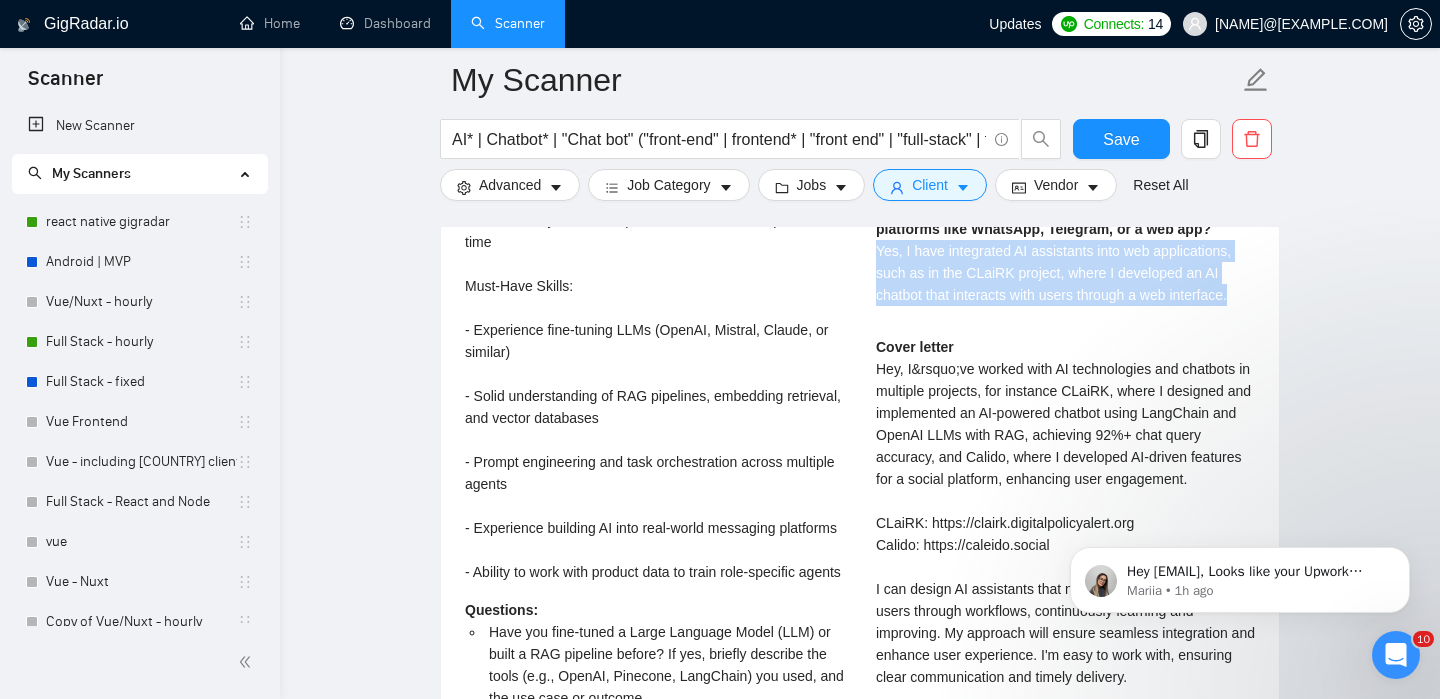 drag, startPoint x: 879, startPoint y: 272, endPoint x: 1262, endPoint y: 324, distance: 386.51392 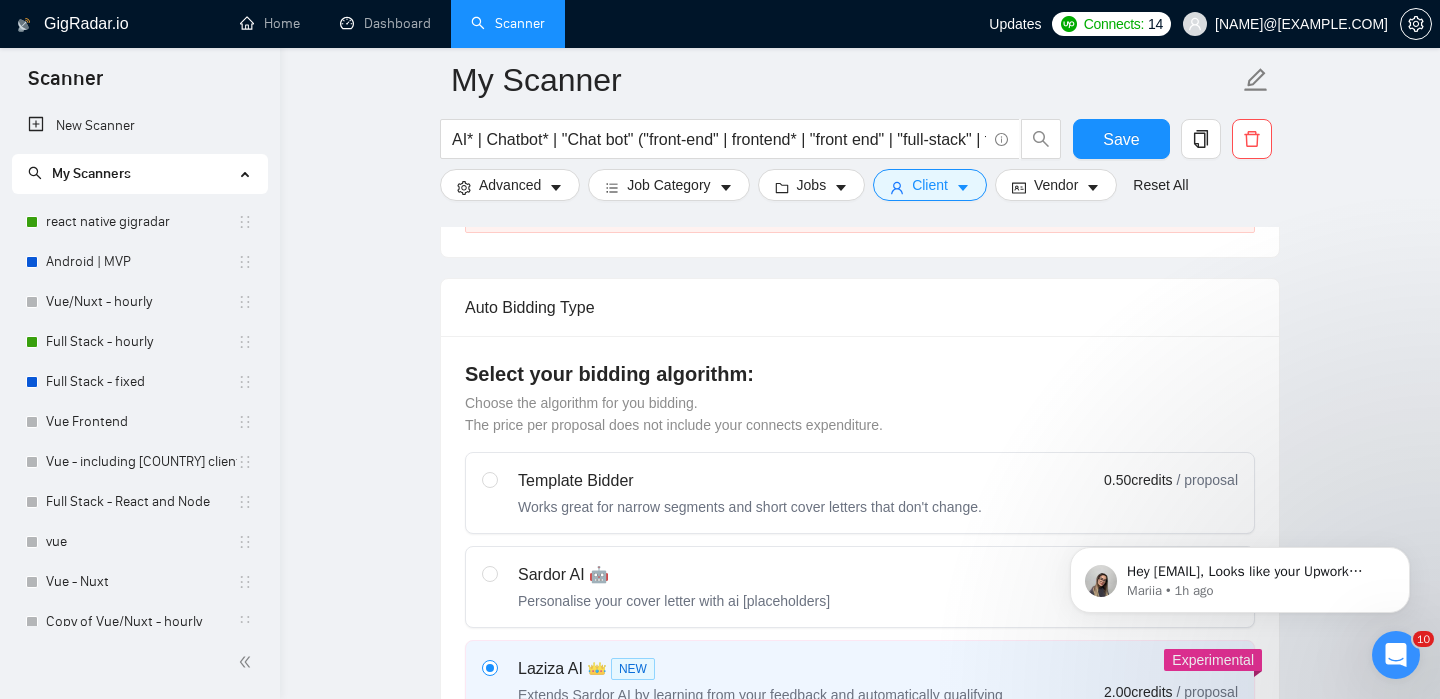 scroll, scrollTop: 0, scrollLeft: 0, axis: both 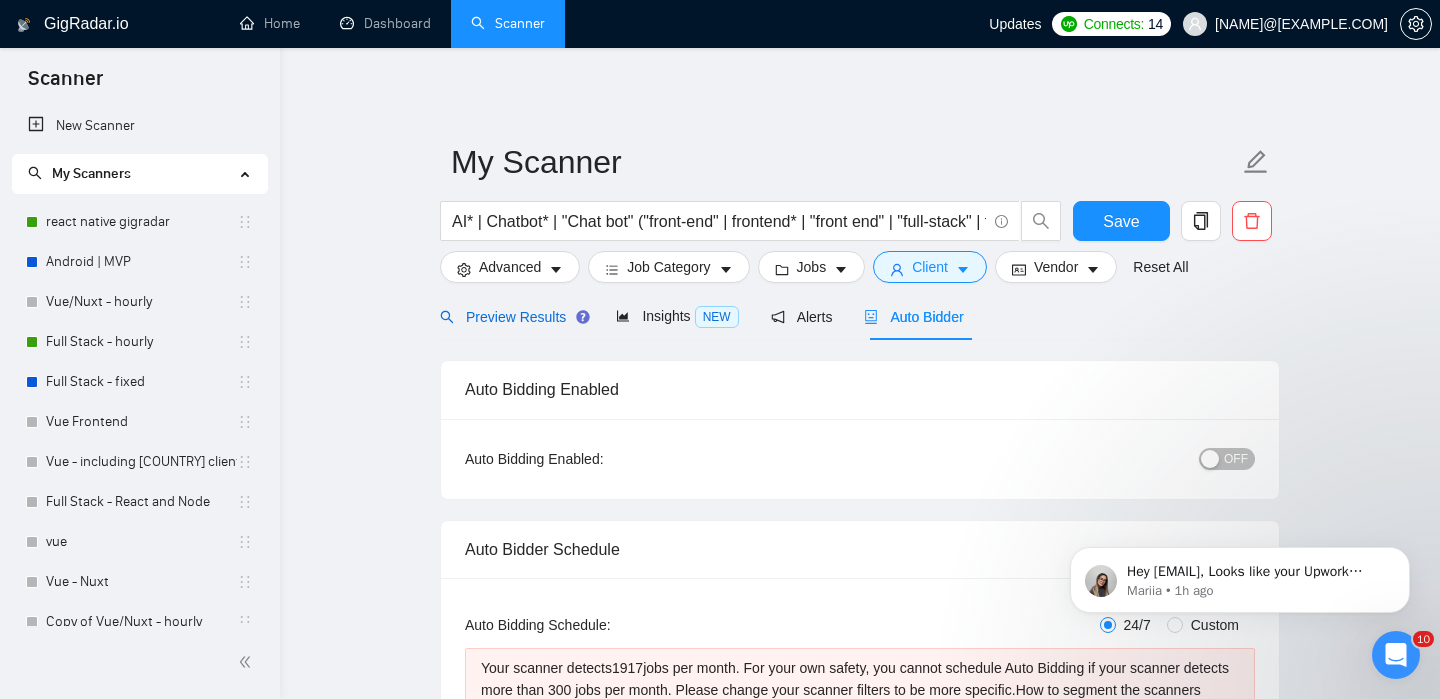 click on "Preview Results" at bounding box center [512, 317] 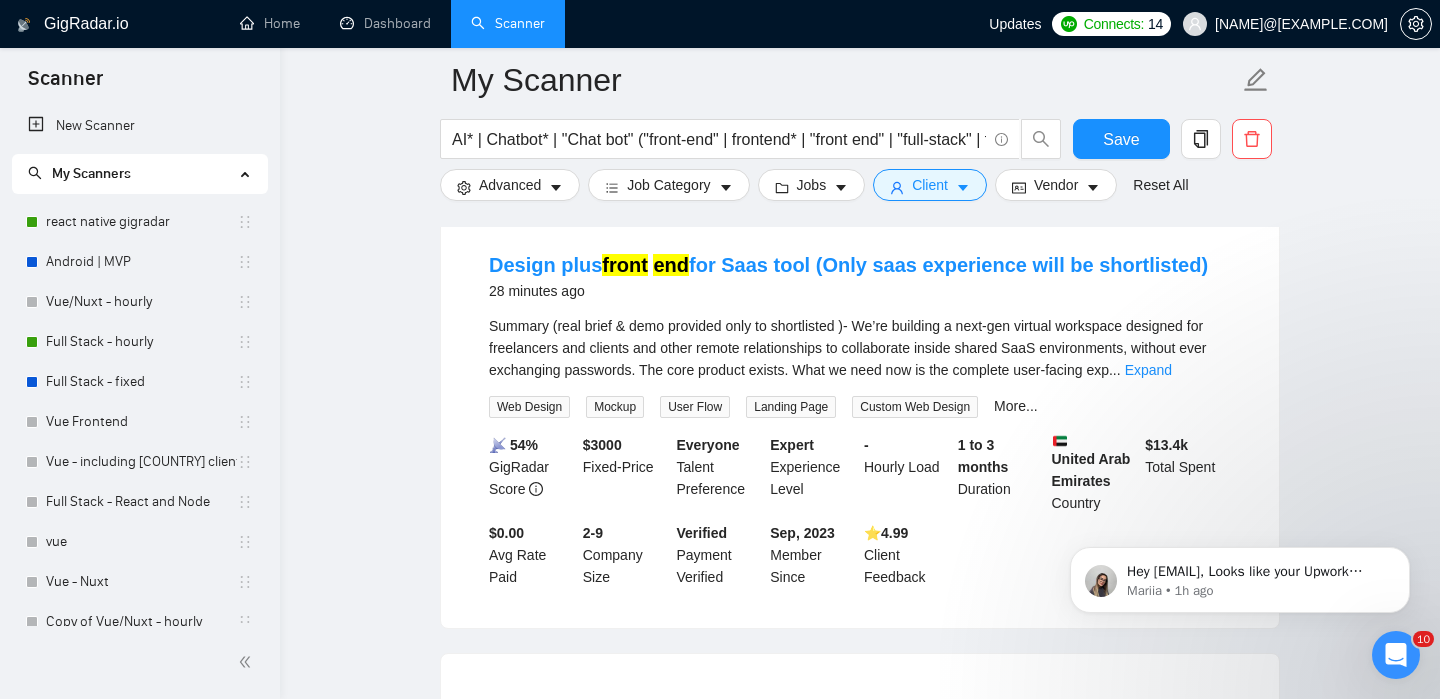 scroll, scrollTop: 663, scrollLeft: 0, axis: vertical 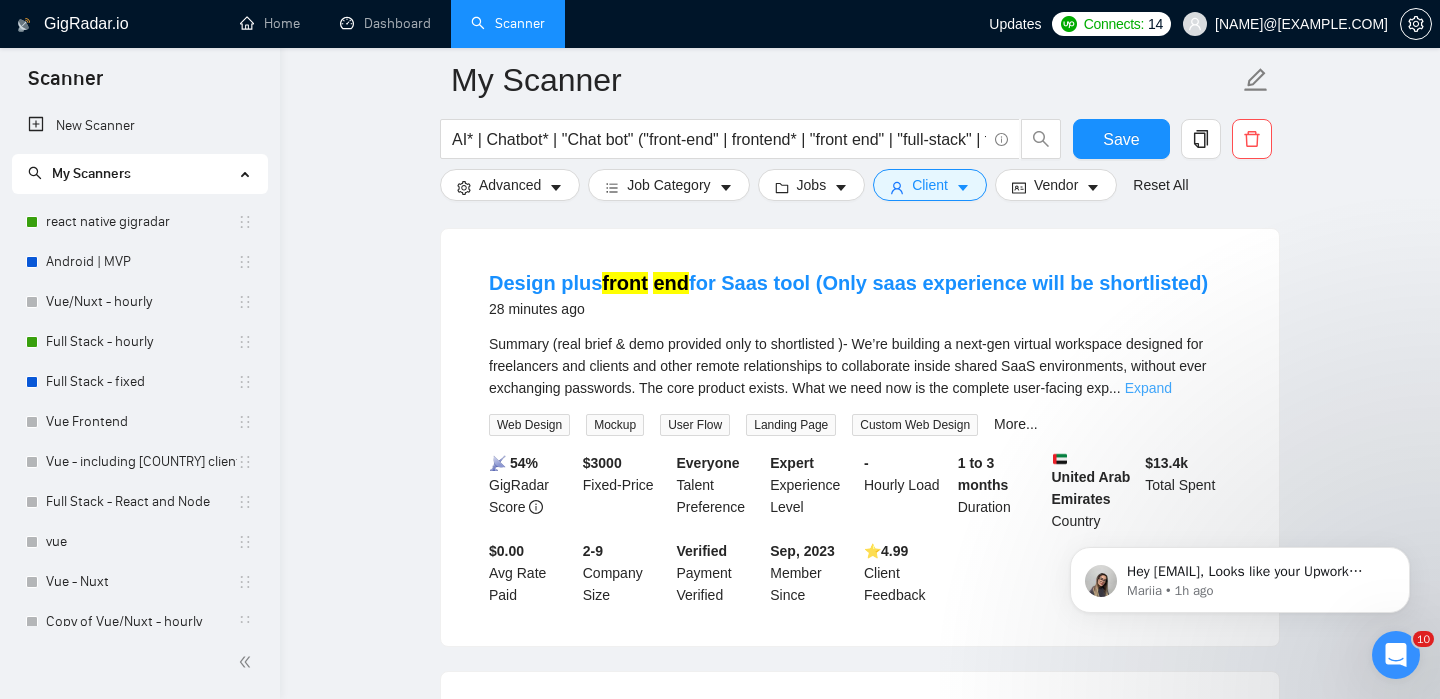 click on "Expand" at bounding box center (1148, 388) 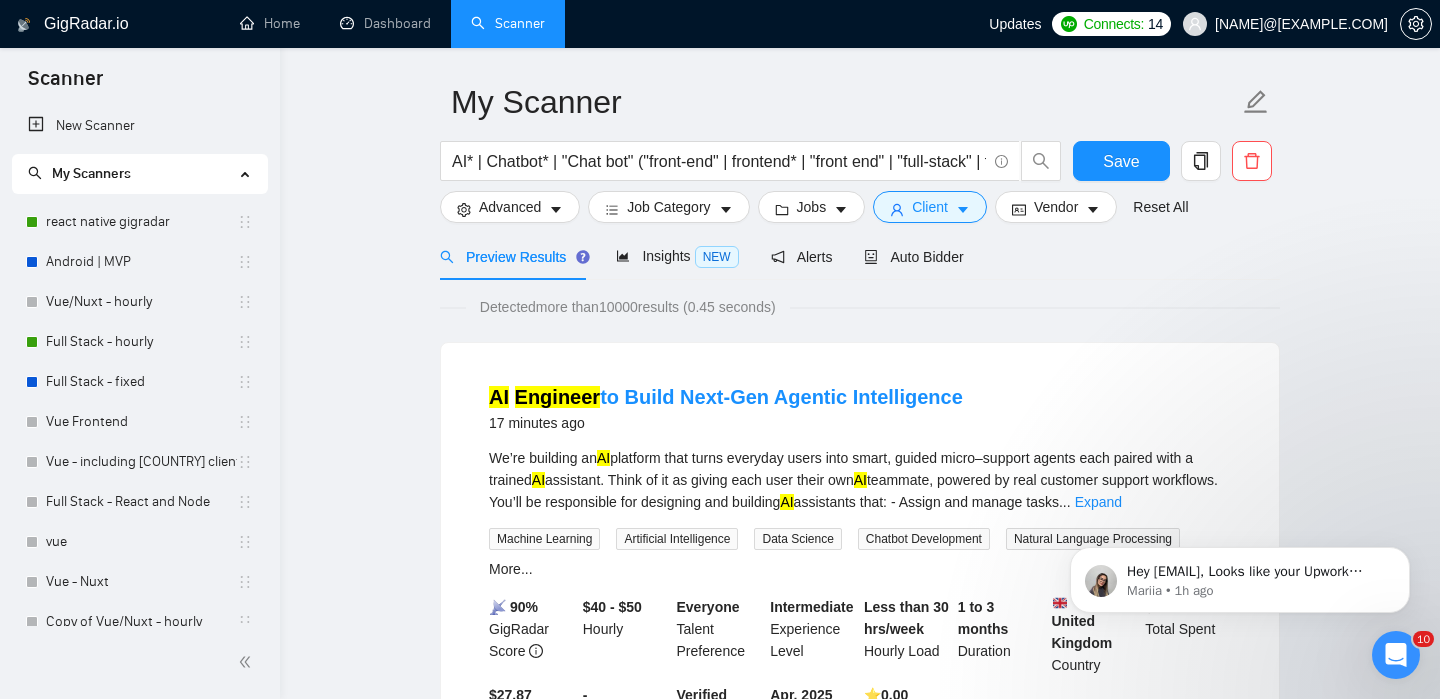 scroll, scrollTop: 70, scrollLeft: 0, axis: vertical 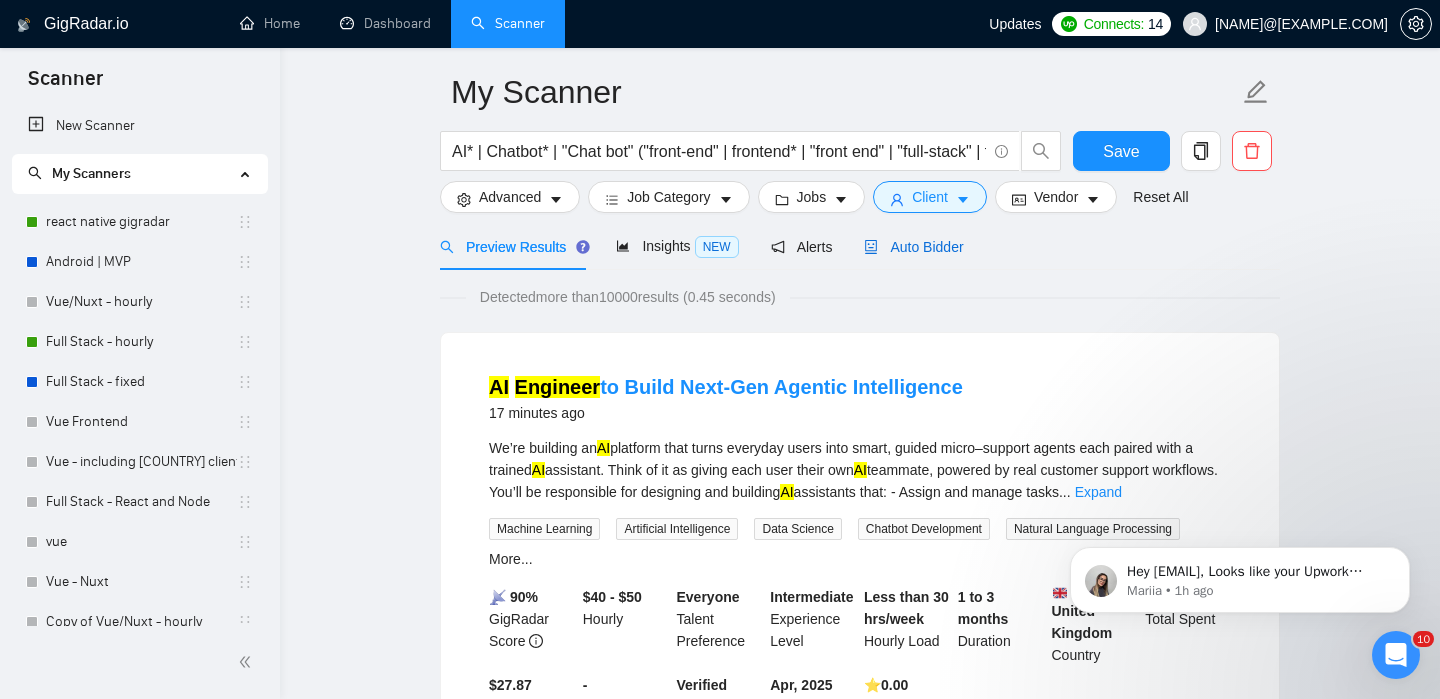 click on "Auto Bidder" at bounding box center (913, 247) 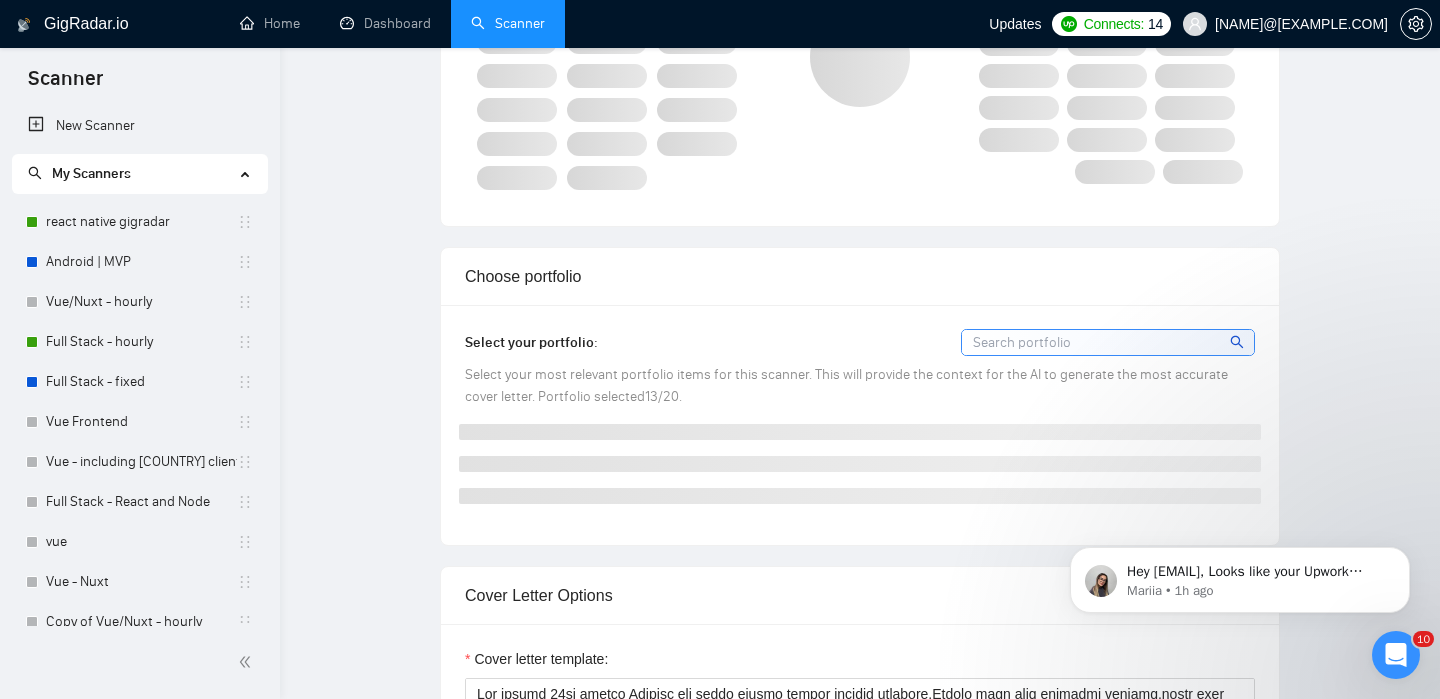 type 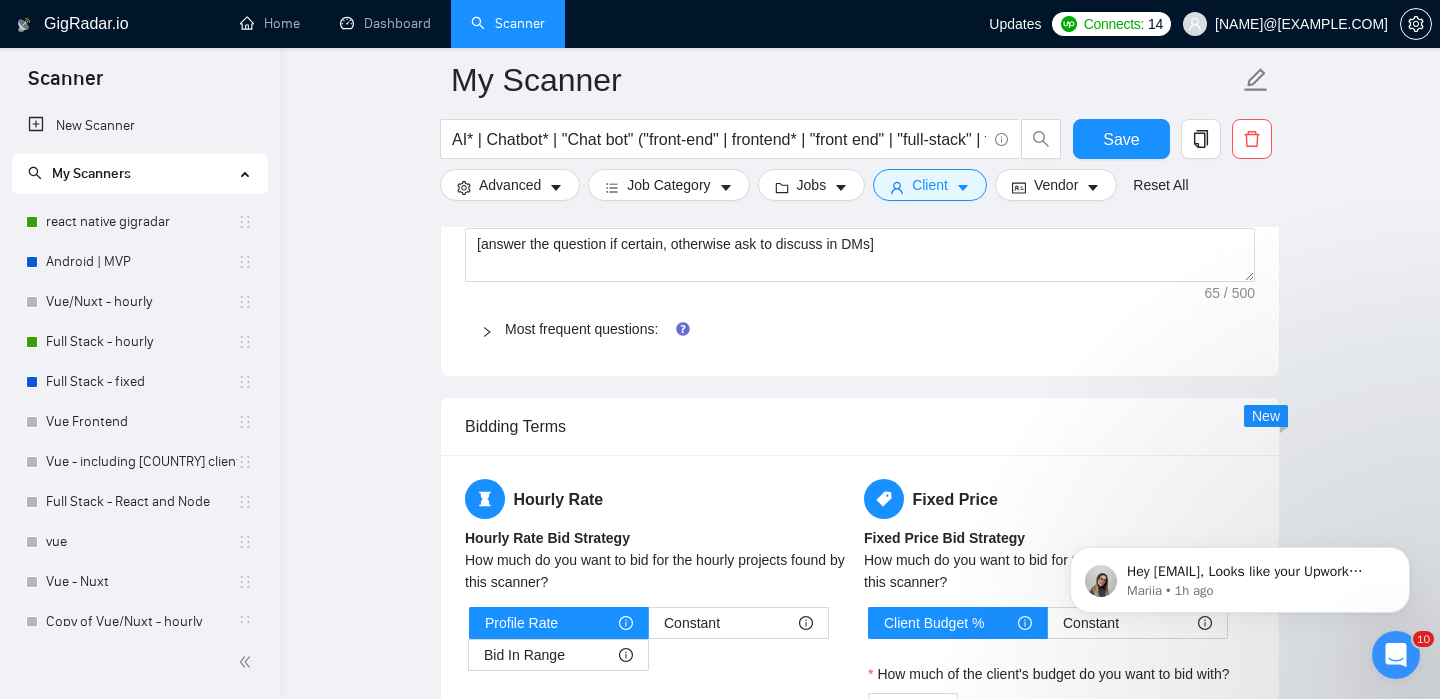 scroll, scrollTop: 3727, scrollLeft: 0, axis: vertical 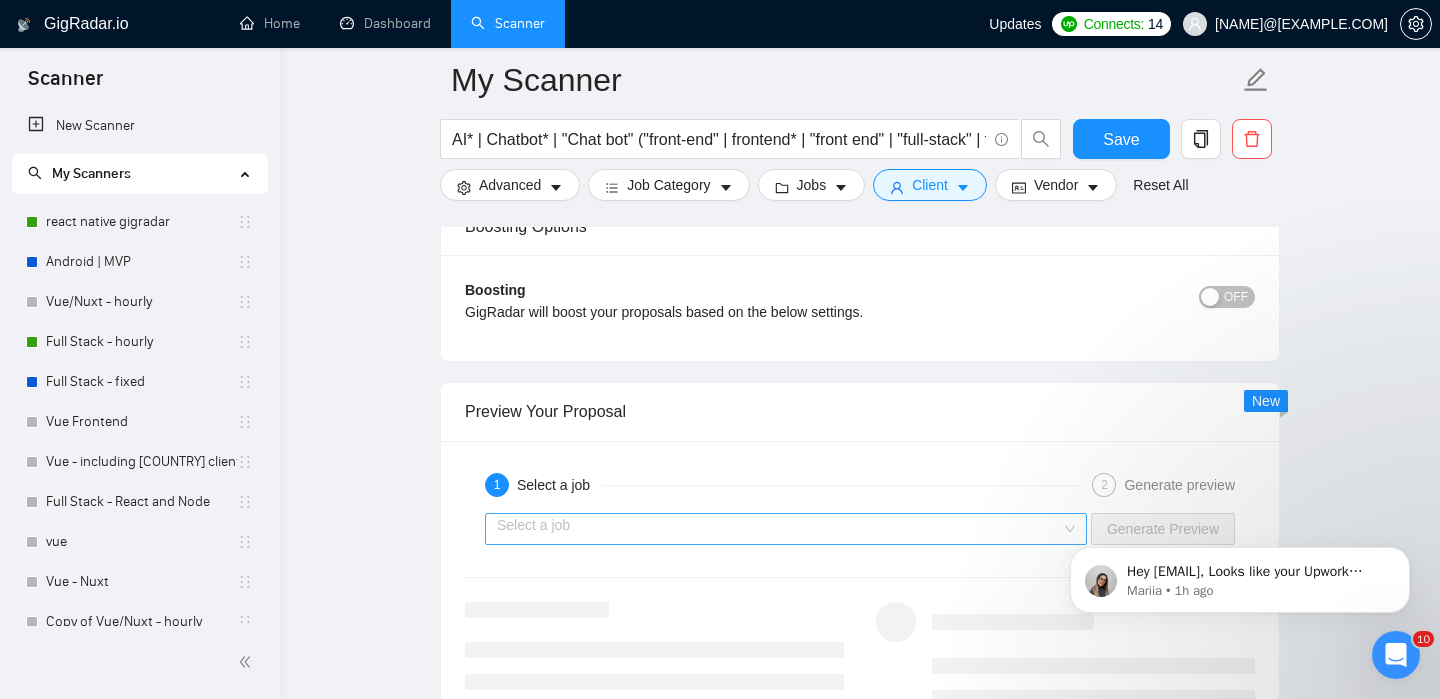 click at bounding box center (779, 529) 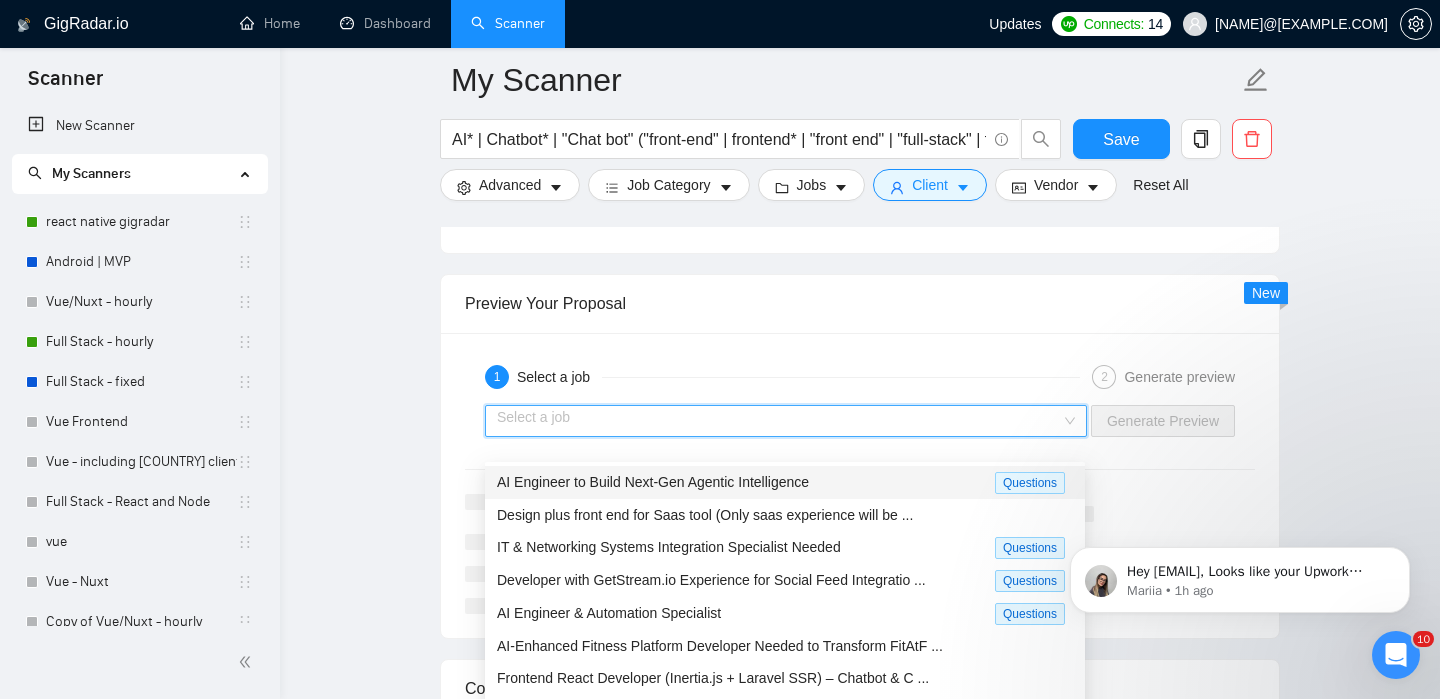 scroll, scrollTop: 3841, scrollLeft: 0, axis: vertical 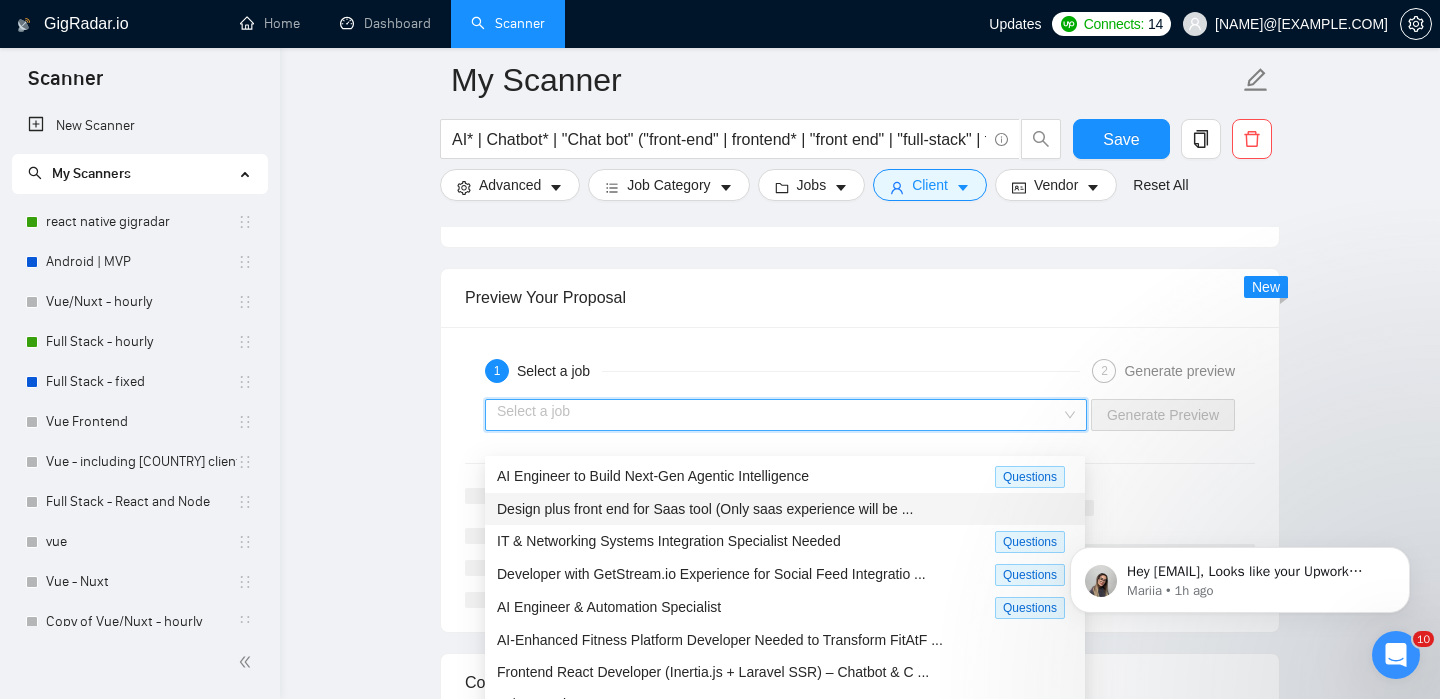 click on "Design plus front end for Saas tool (Only saas experience will be ..." at bounding box center (785, 509) 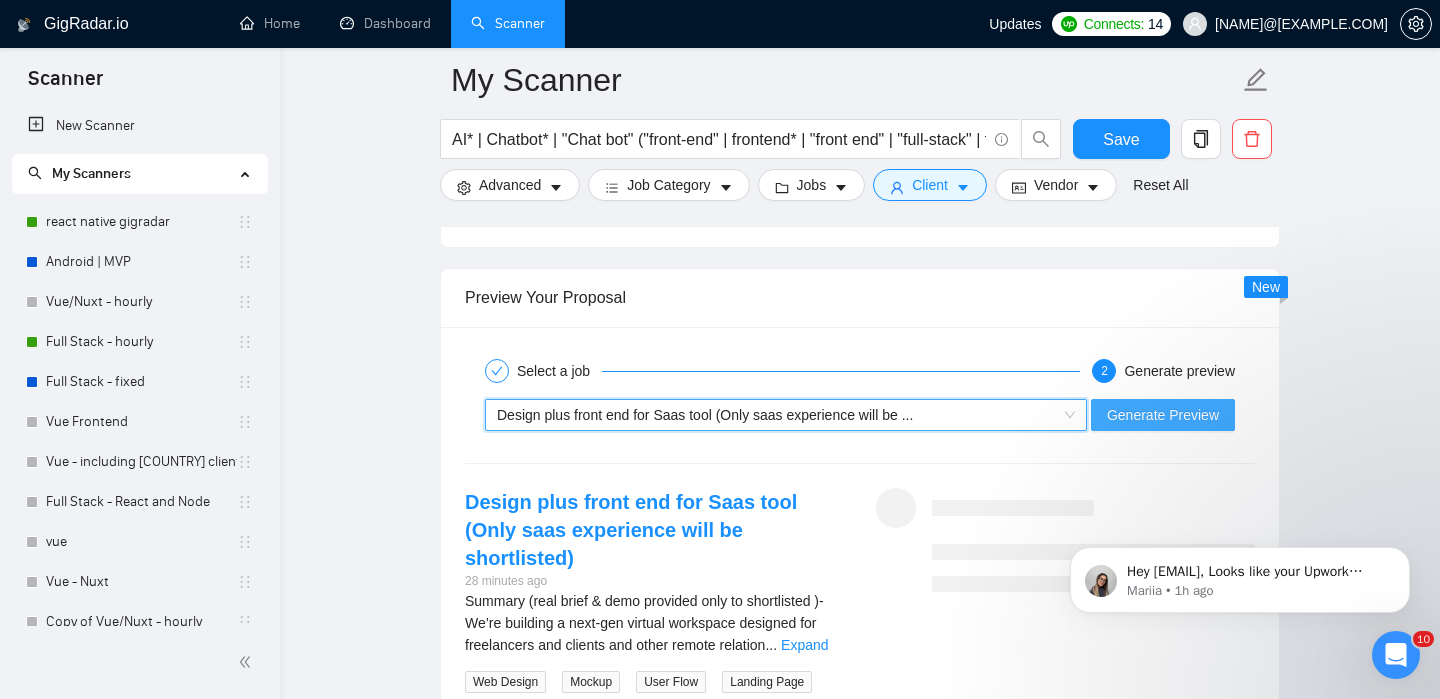 click on "Generate Preview" at bounding box center [1163, 415] 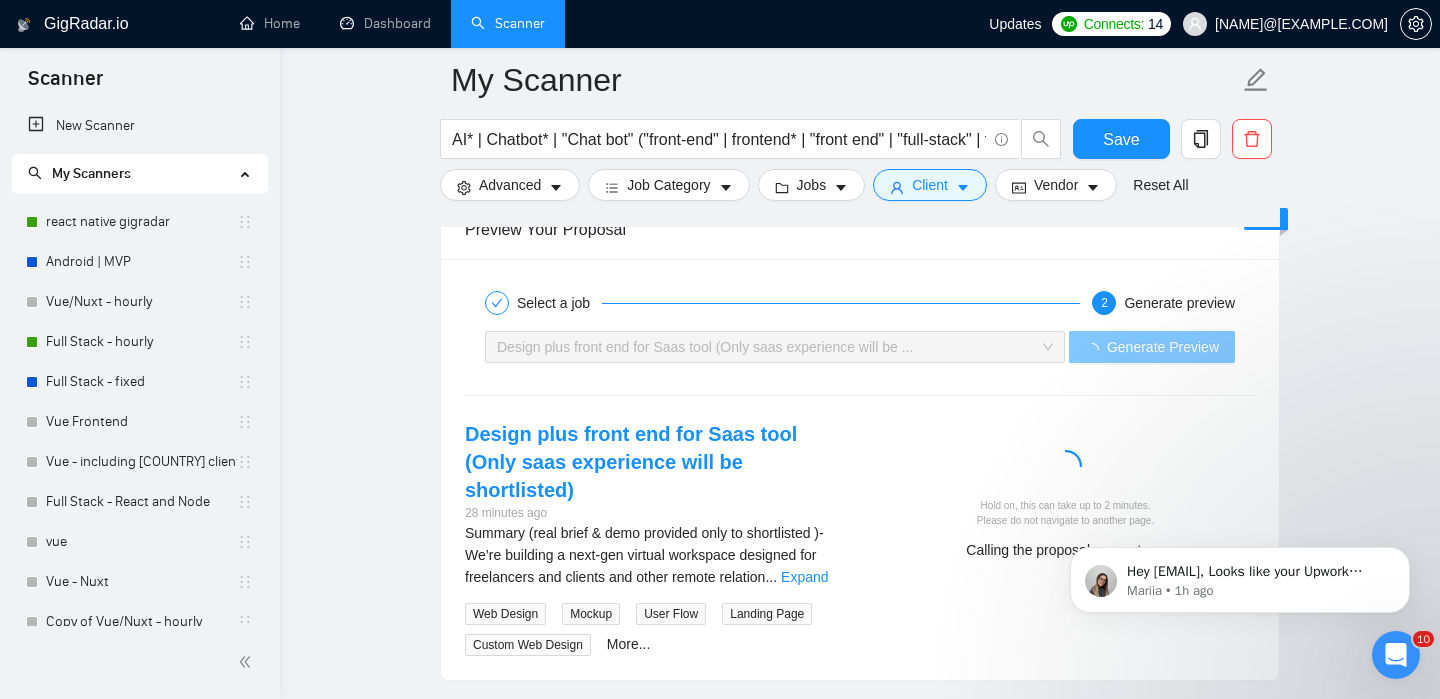 scroll, scrollTop: 4010, scrollLeft: 0, axis: vertical 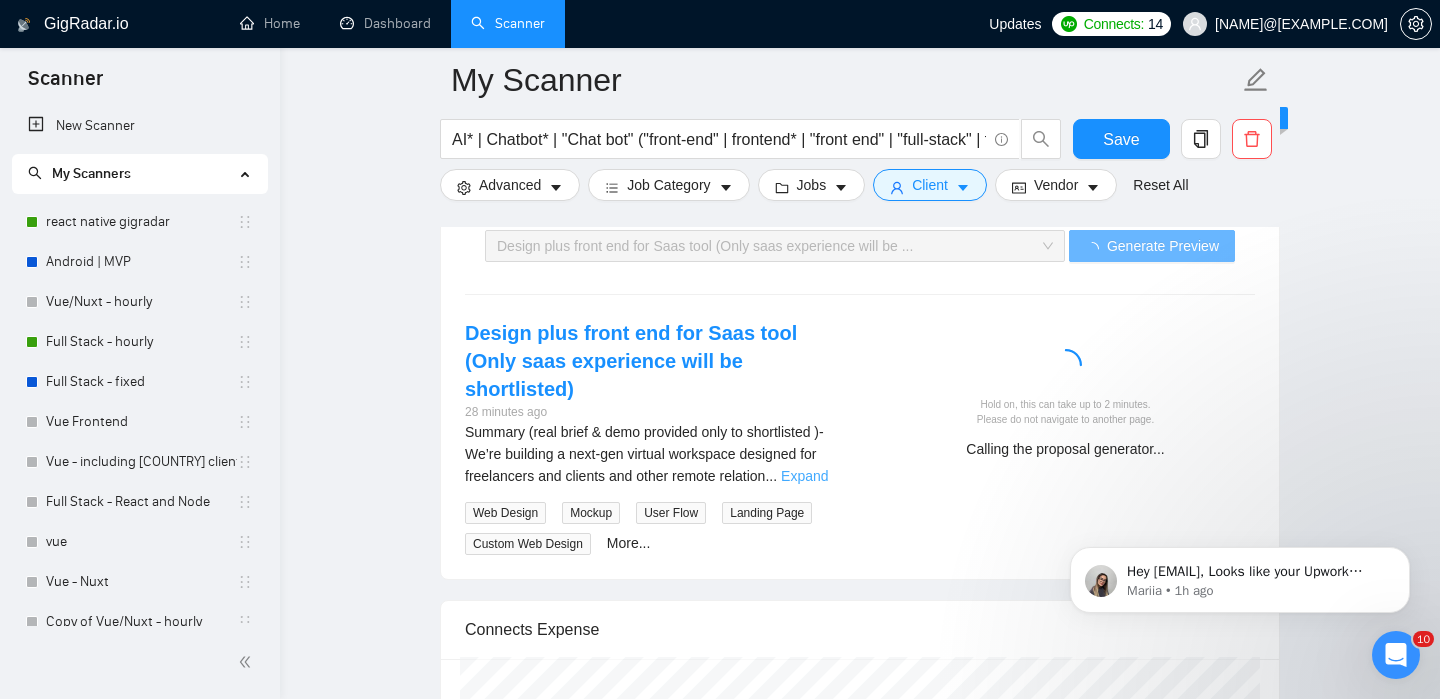 click on "Expand" at bounding box center (804, 476) 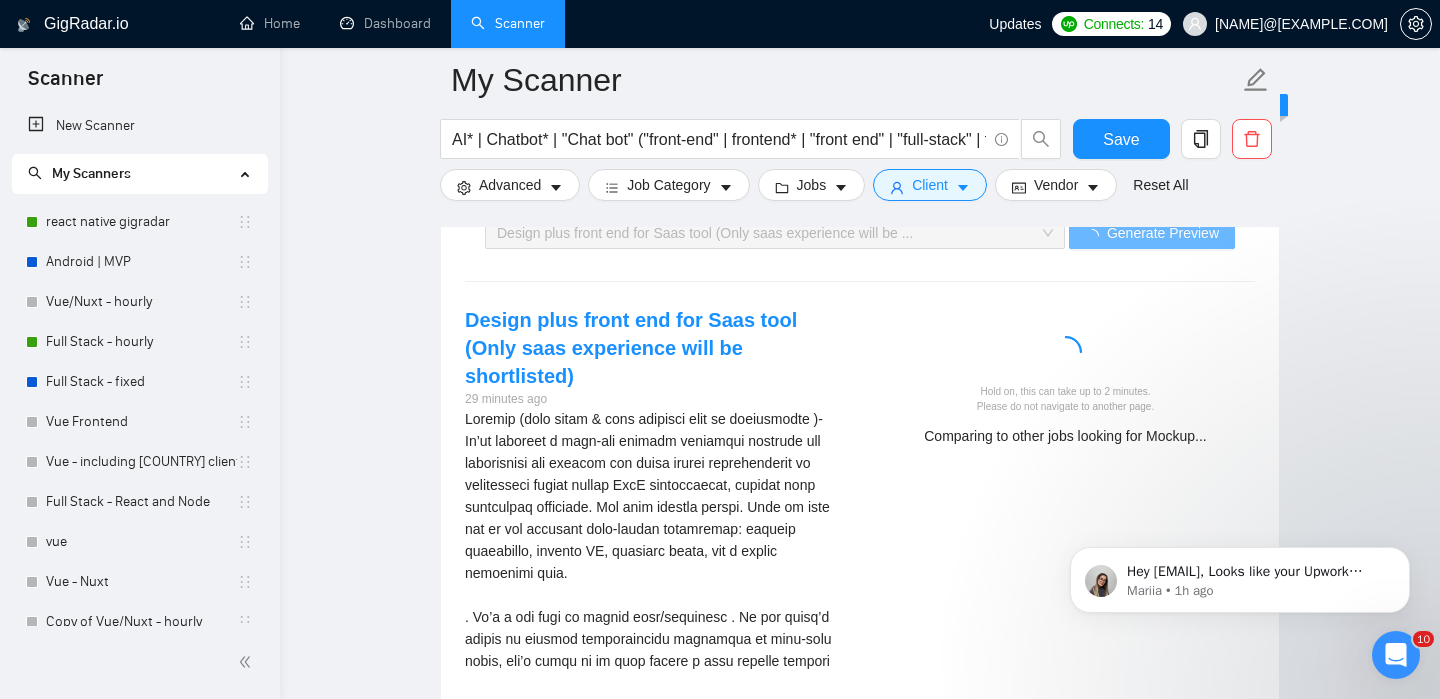 scroll, scrollTop: 4055, scrollLeft: 0, axis: vertical 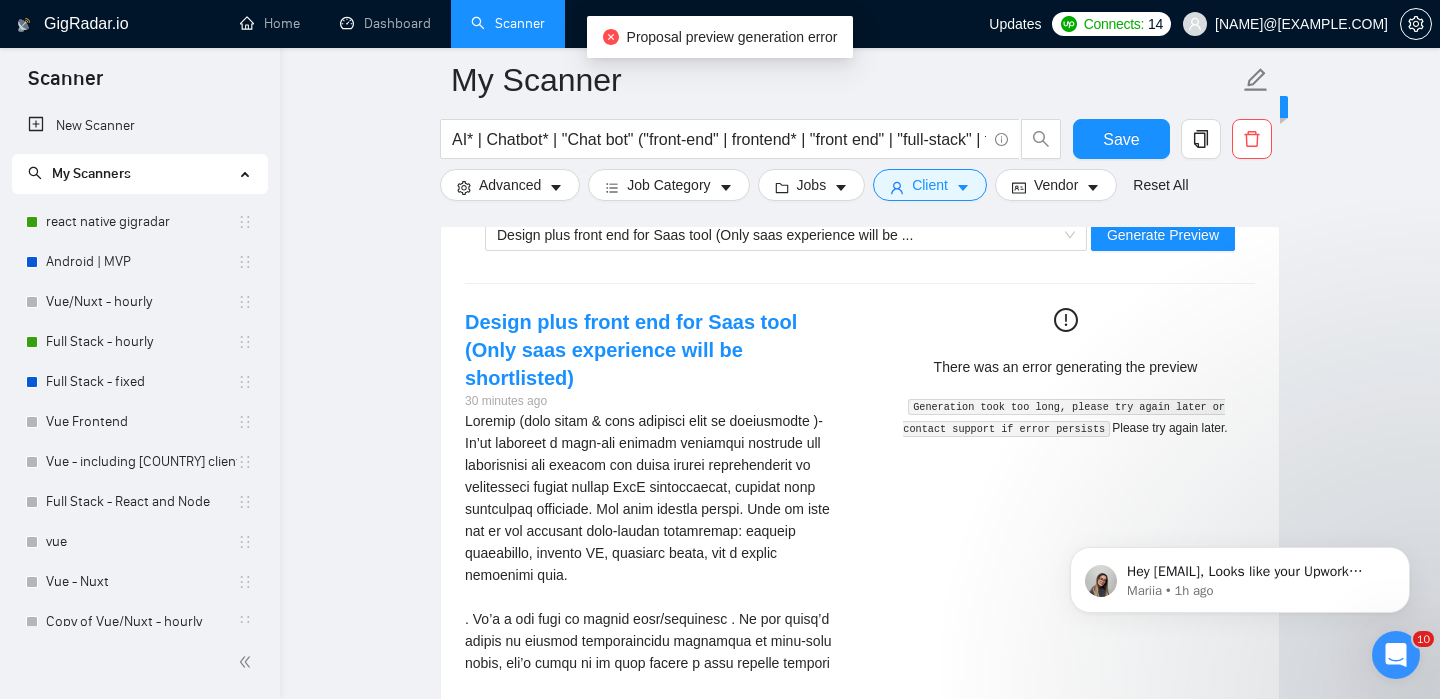 click on "Design plus front end for Saas tool (Only saas experience will be ... Generate Preview" at bounding box center (860, 235) 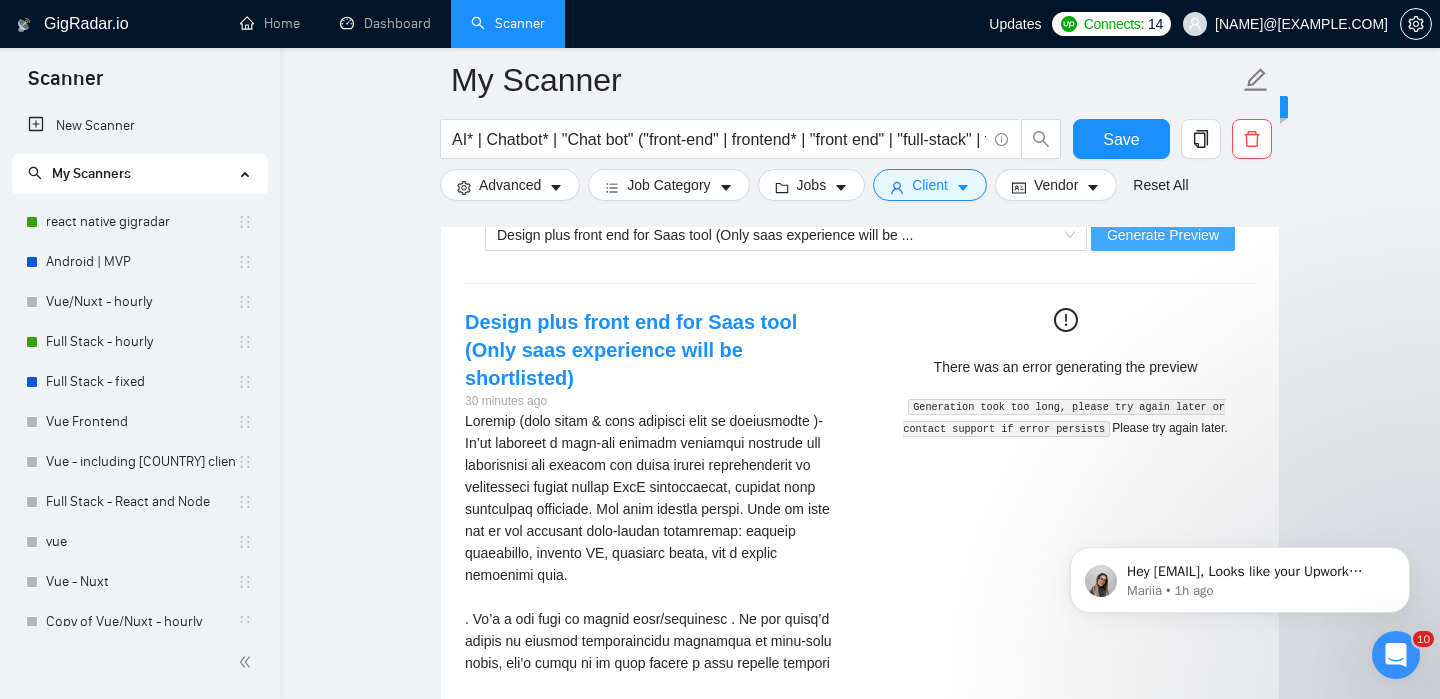 click on "Generate Preview" at bounding box center (1163, 235) 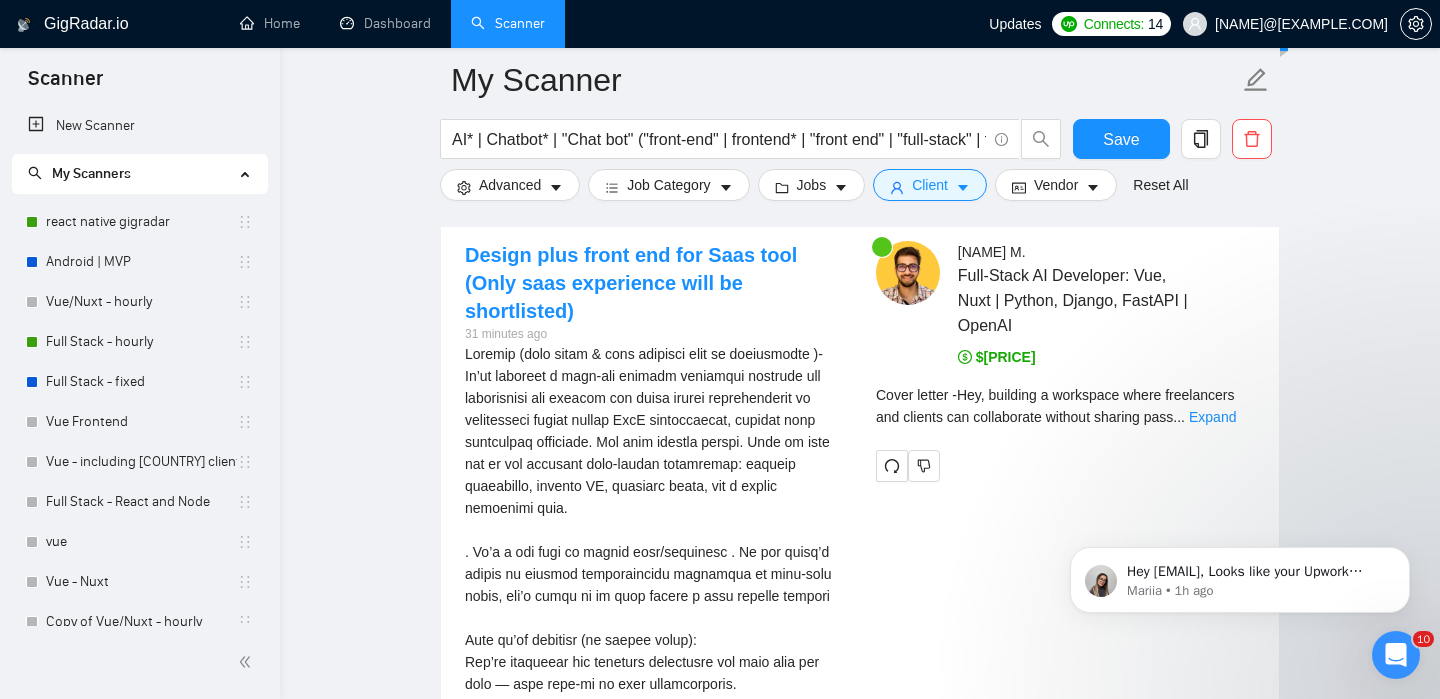 scroll, scrollTop: 4127, scrollLeft: 0, axis: vertical 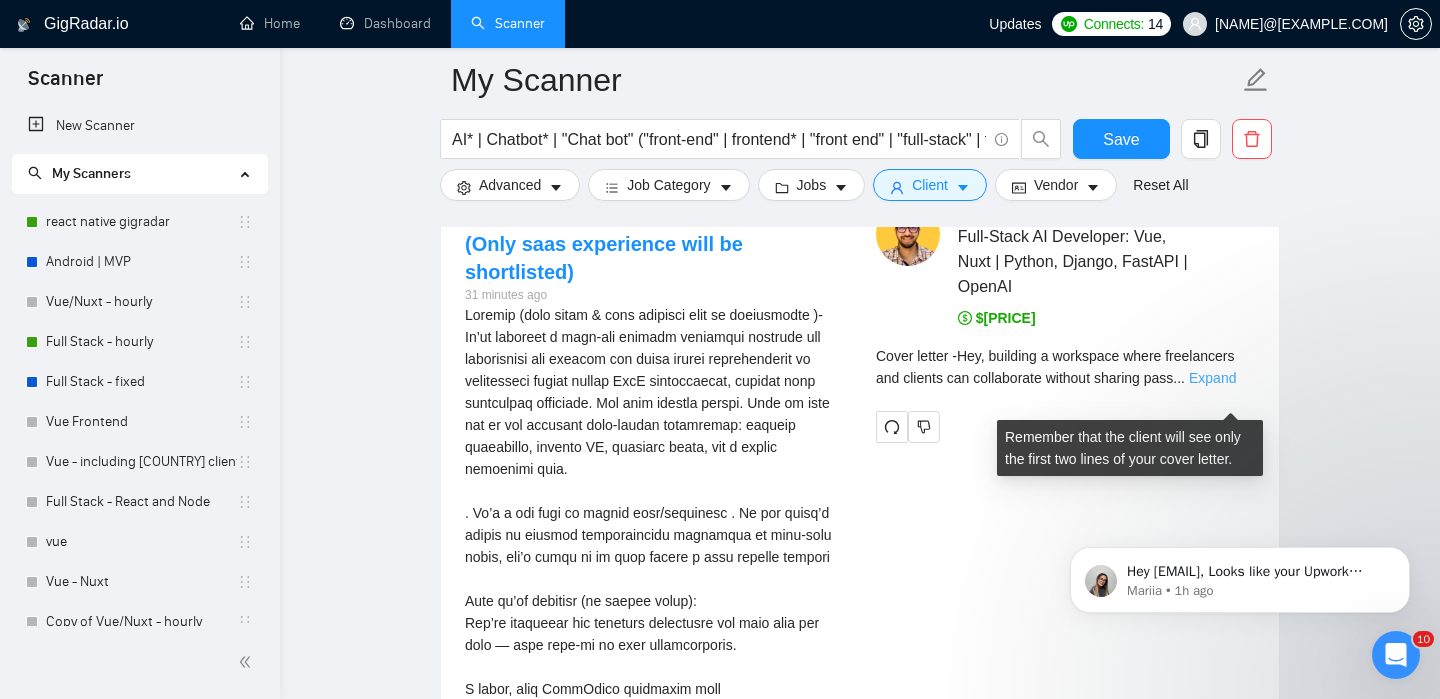 click on "Expand" at bounding box center [1212, 378] 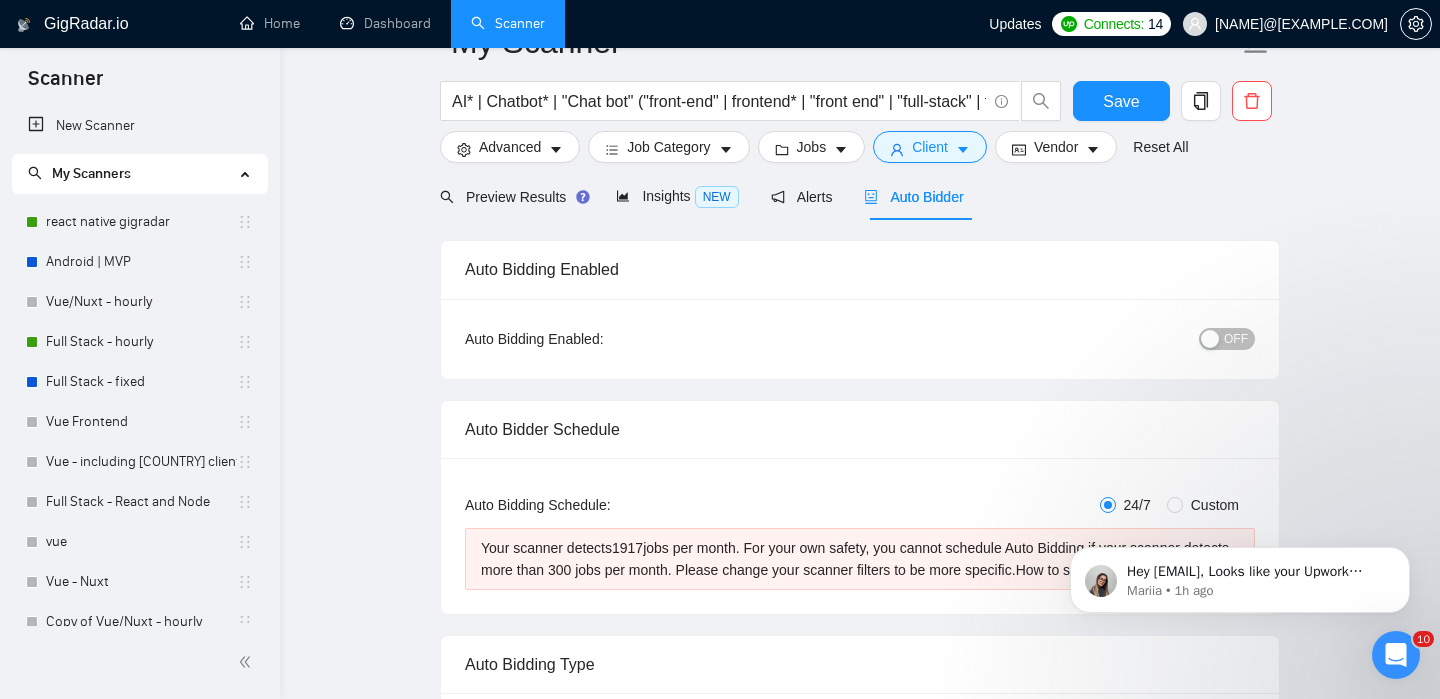 scroll, scrollTop: 0, scrollLeft: 0, axis: both 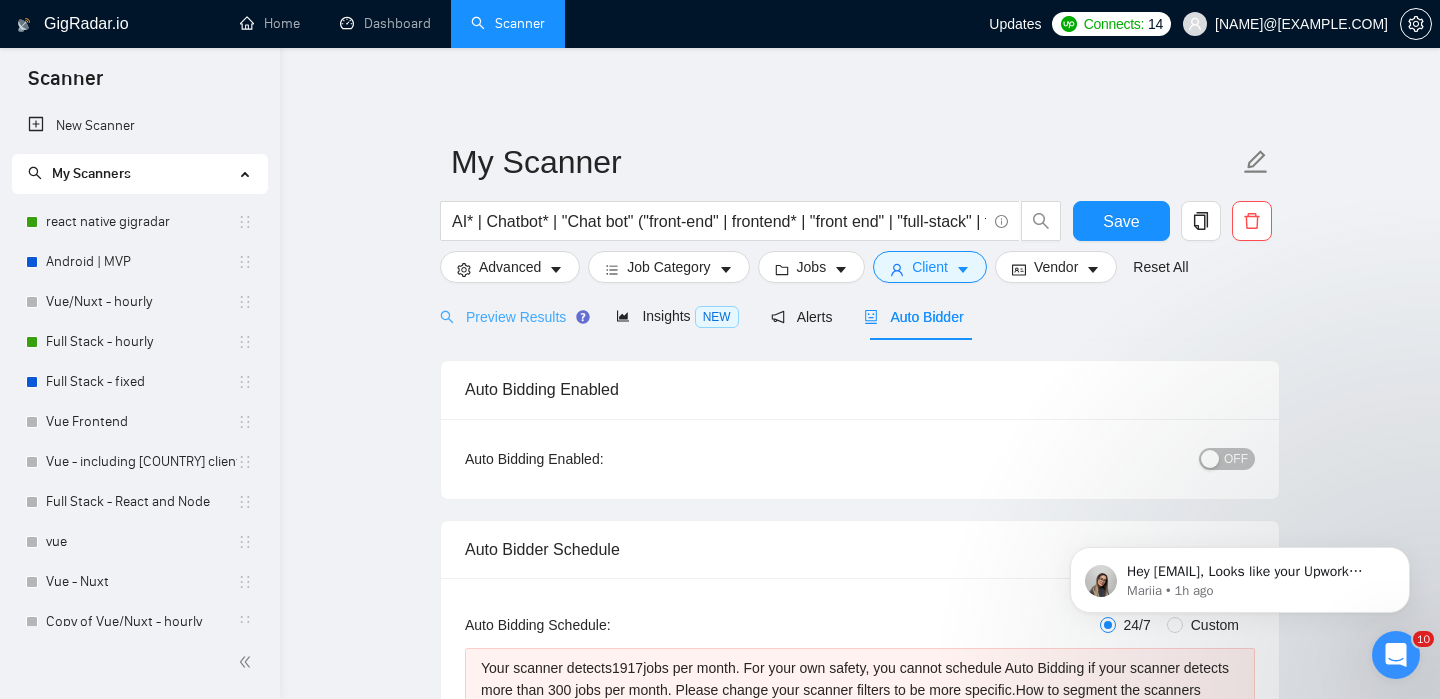 click on "Preview Results" at bounding box center (512, 316) 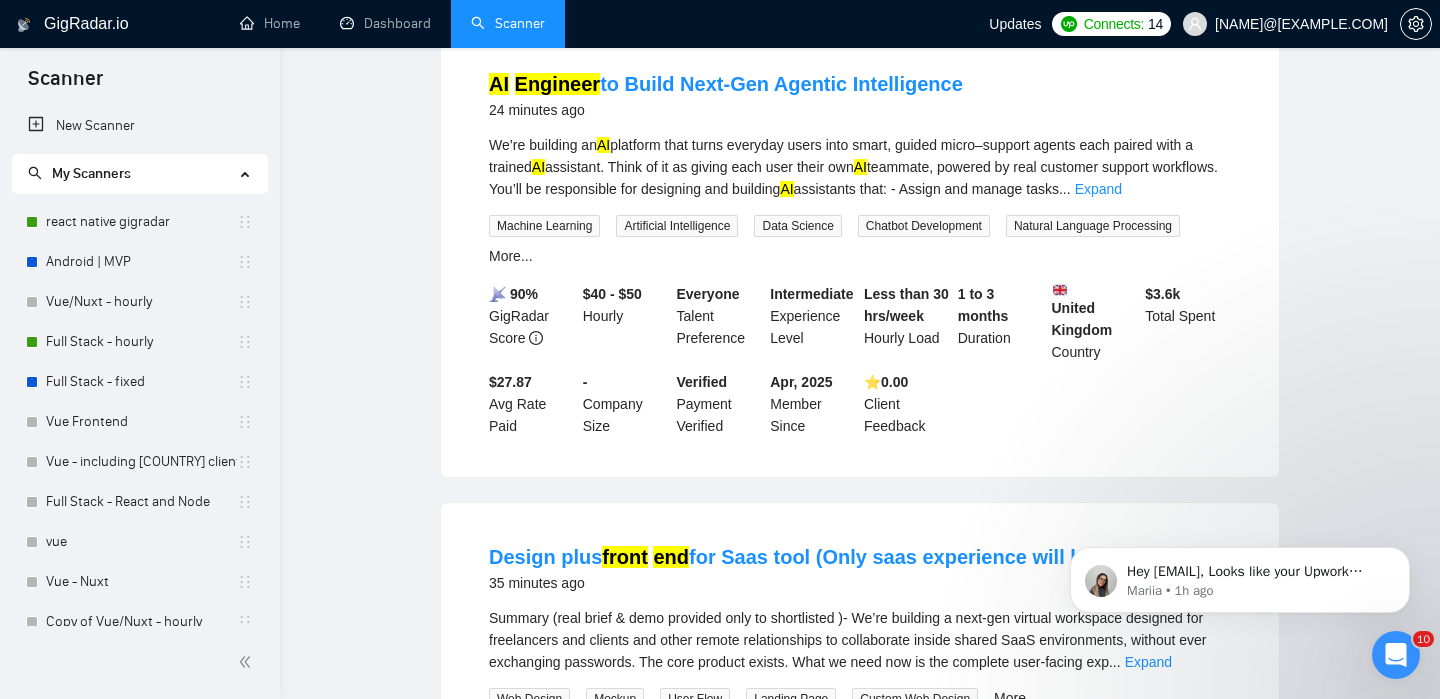 scroll, scrollTop: 0, scrollLeft: 0, axis: both 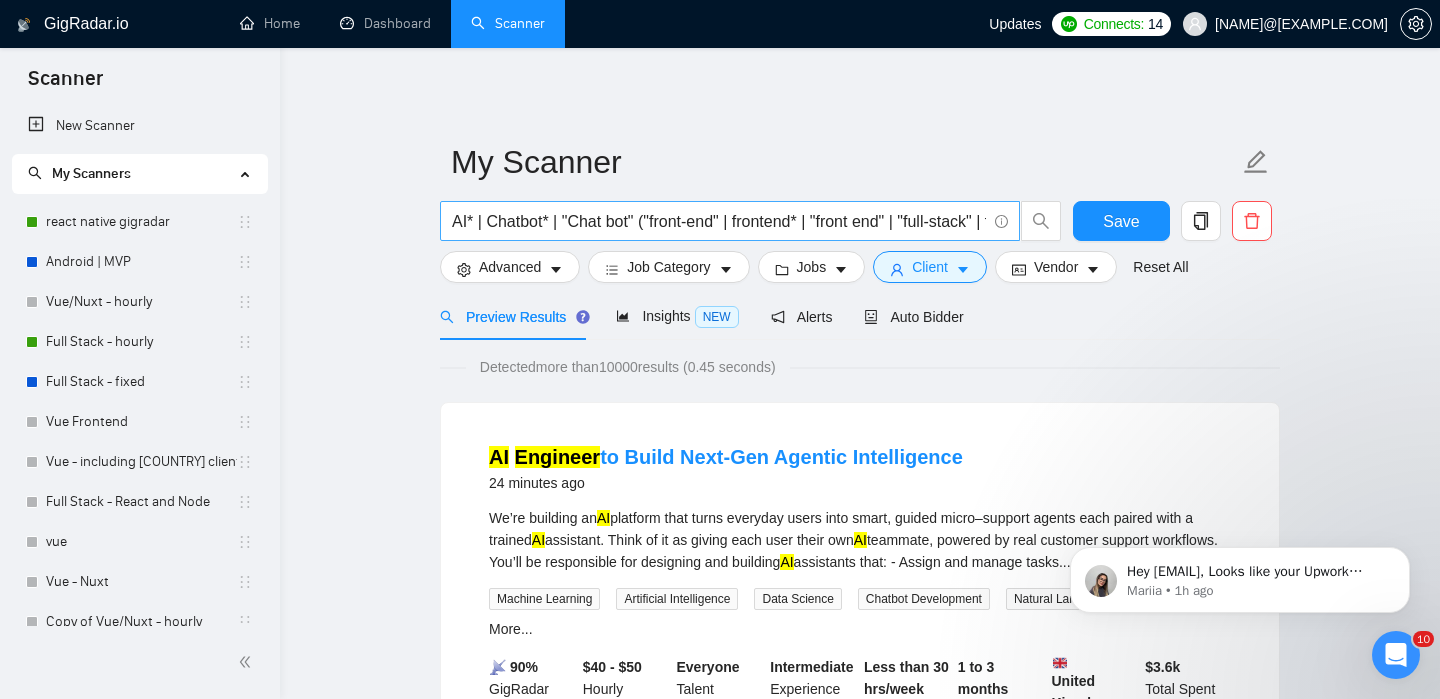 click on "AI* | Chatbot* | "Chat bot" ("front-end" | frontend* | "front end" | "full-stack" | full-stack* | "full-stack" | Backend* | "Back-end" | "Back - end" | "Back end" | "AI Engineer")" at bounding box center [719, 221] 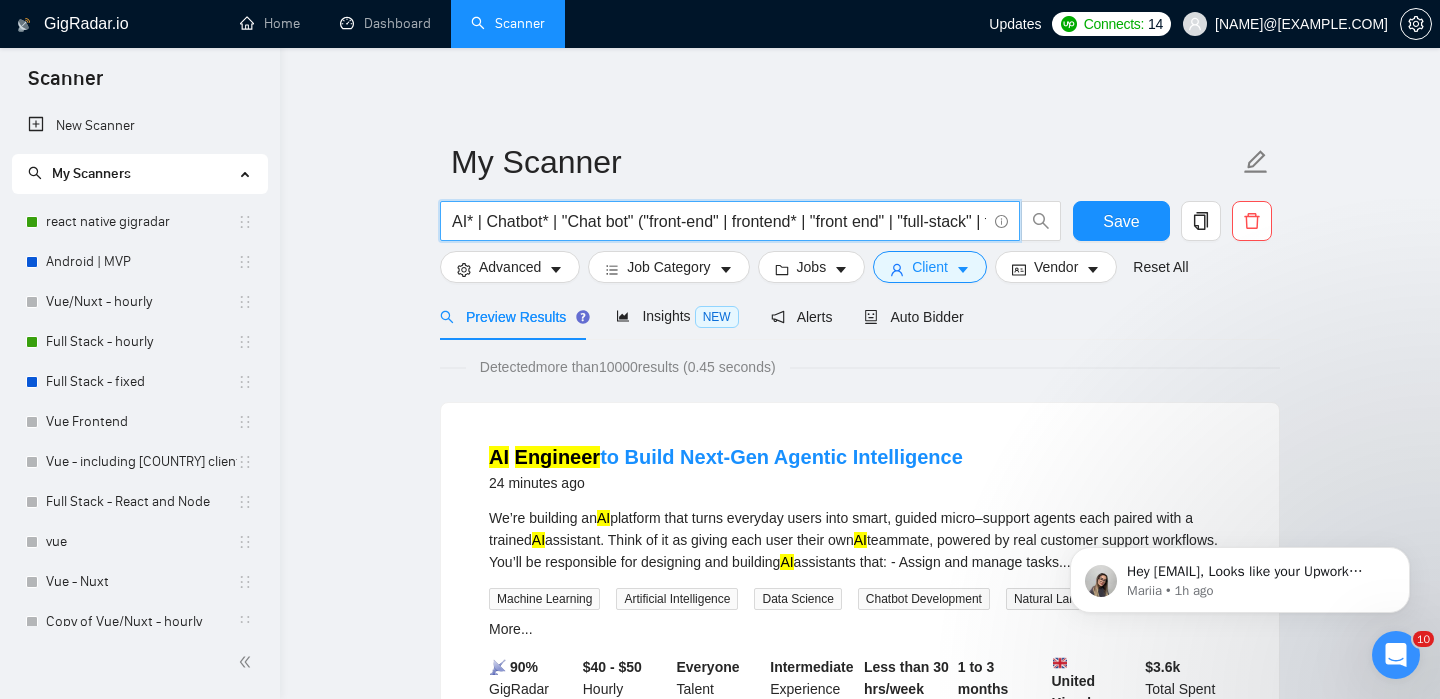 click on "AI* | Chatbot* | "Chat bot" ("front-end" | frontend* | "front end" | "full-stack" | full-stack* | "full-stack" | Backend* | "Back-end" | "Back - end" | "Back end" | "AI Engineer")" at bounding box center [719, 221] 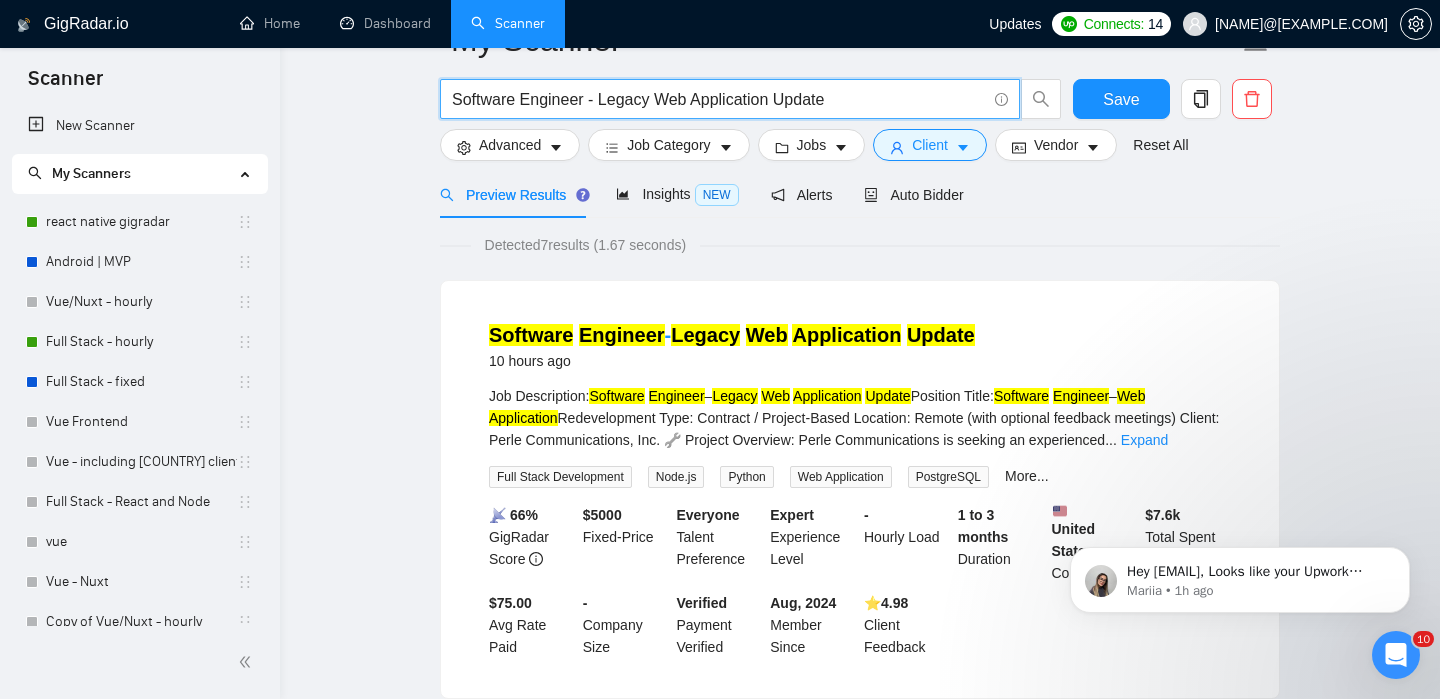 scroll, scrollTop: 66, scrollLeft: 0, axis: vertical 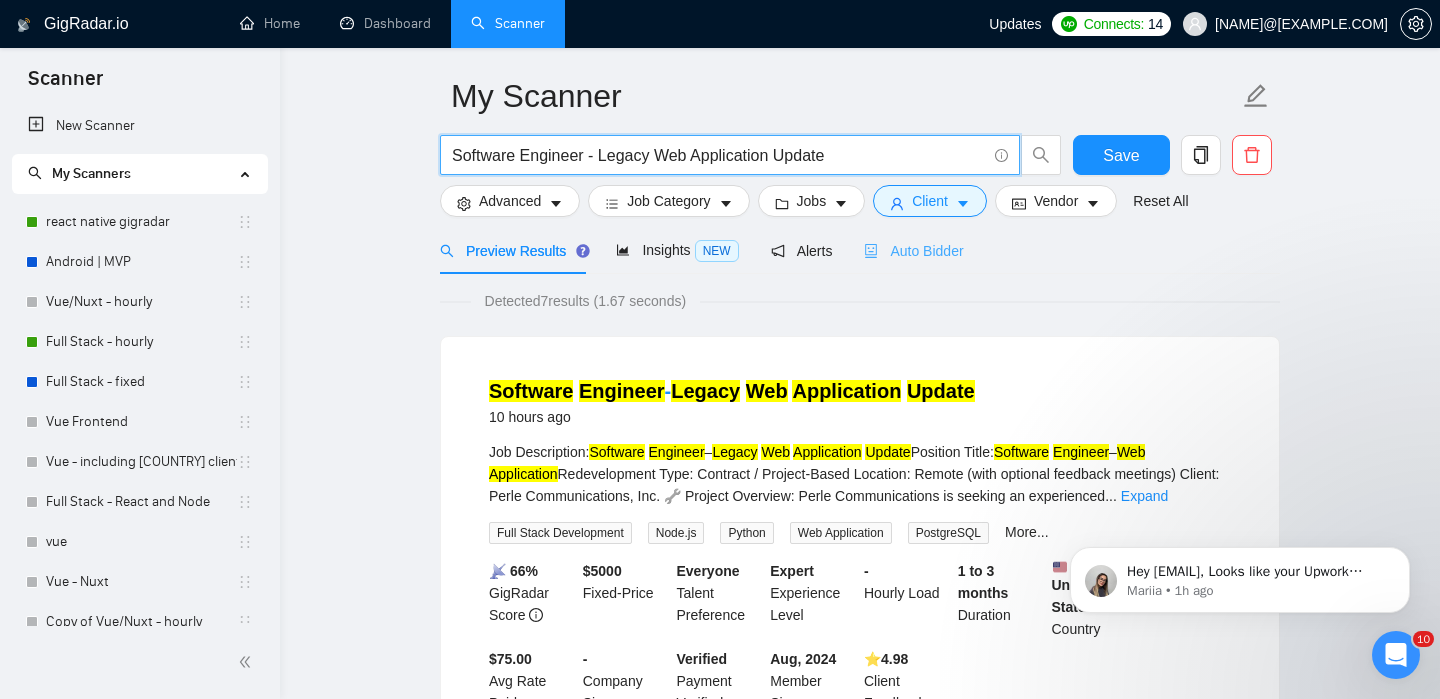 type on "Software Engineer - Legacy Web Application Update" 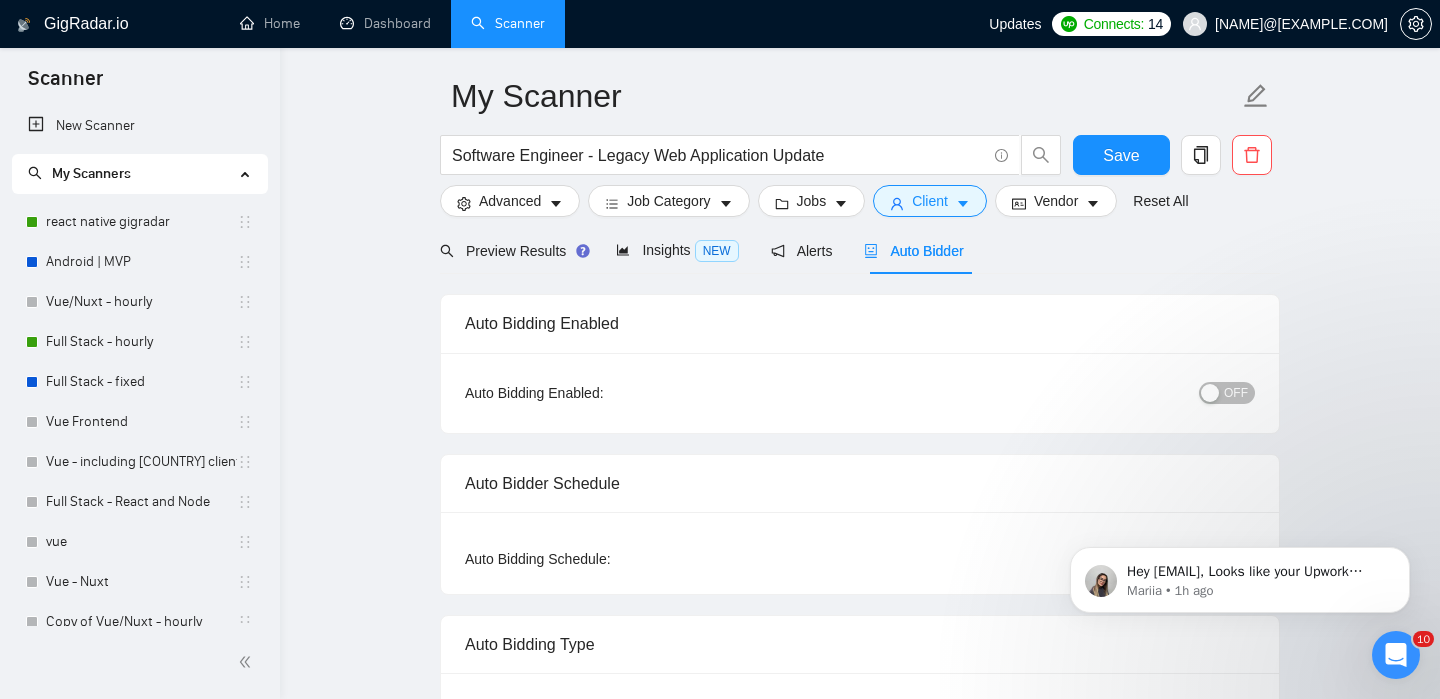 type 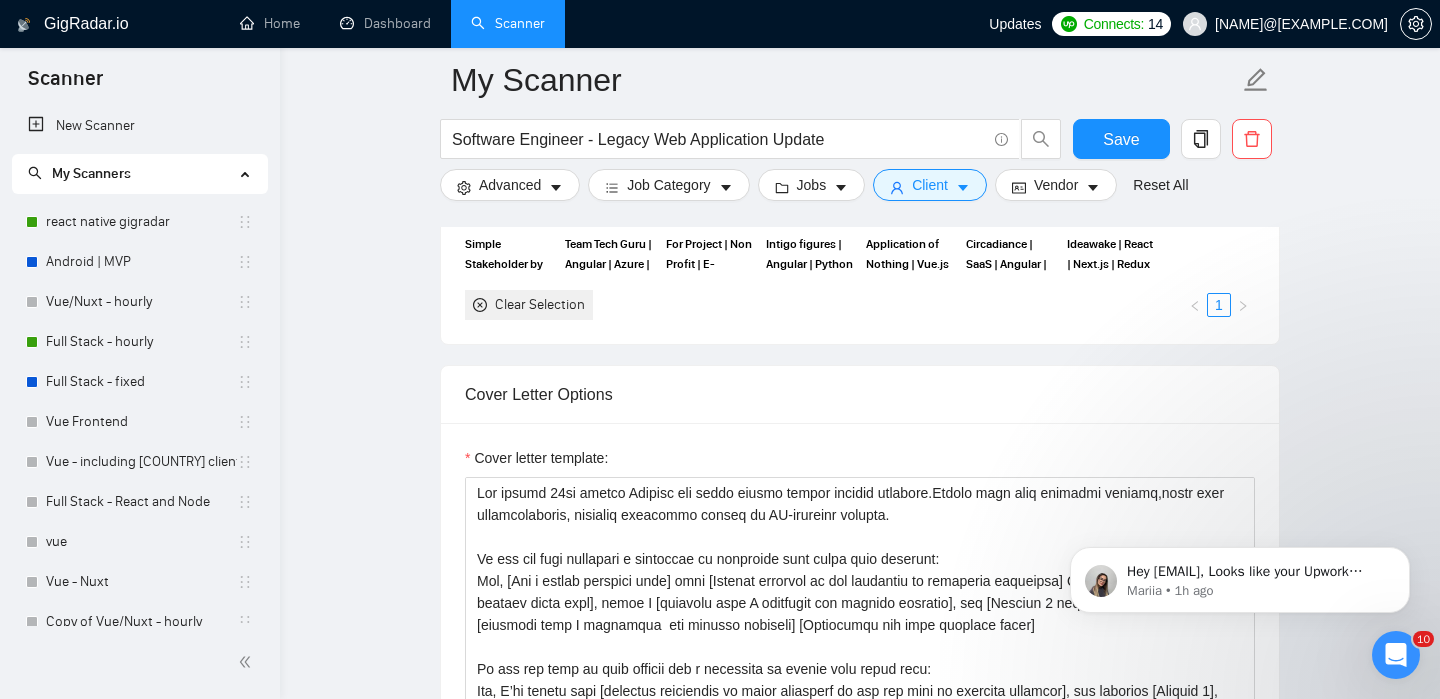 scroll, scrollTop: 2207, scrollLeft: 0, axis: vertical 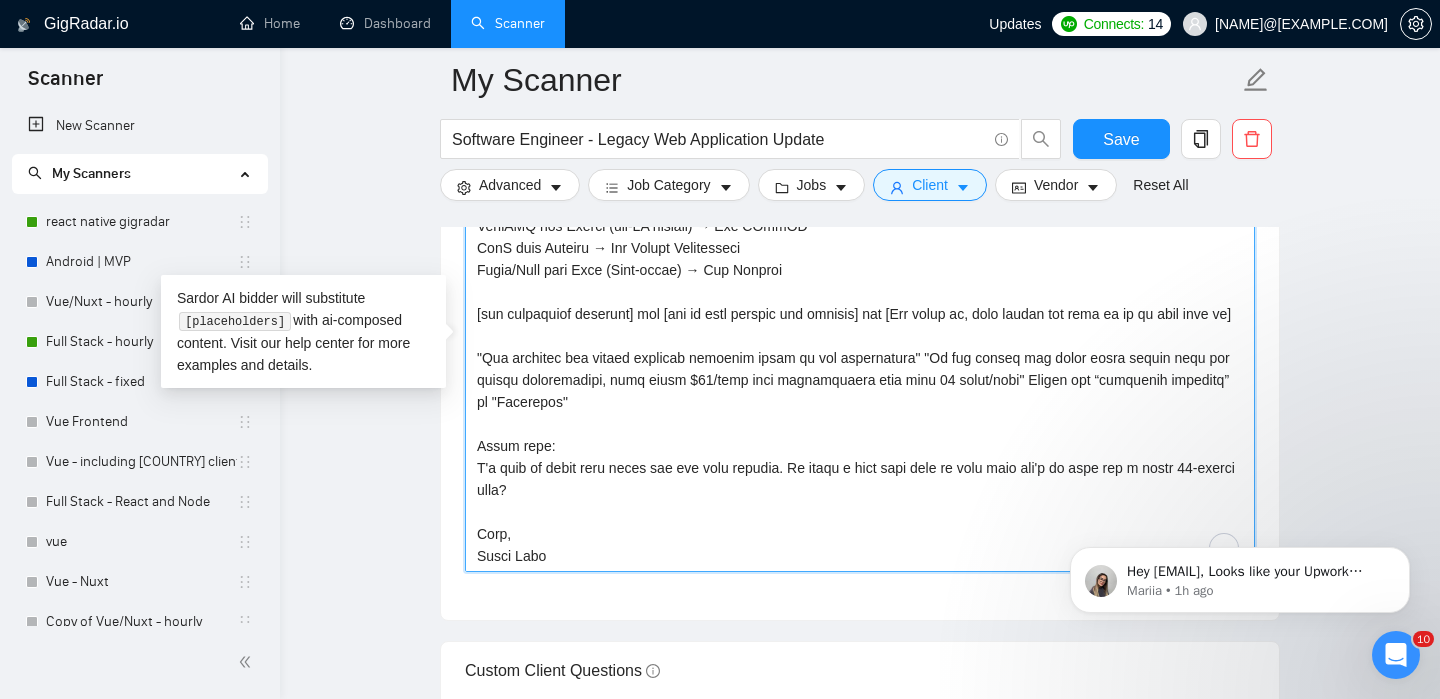 paste on "End with a 1-line call to action: book a call or have a quick chat.
Cheers" 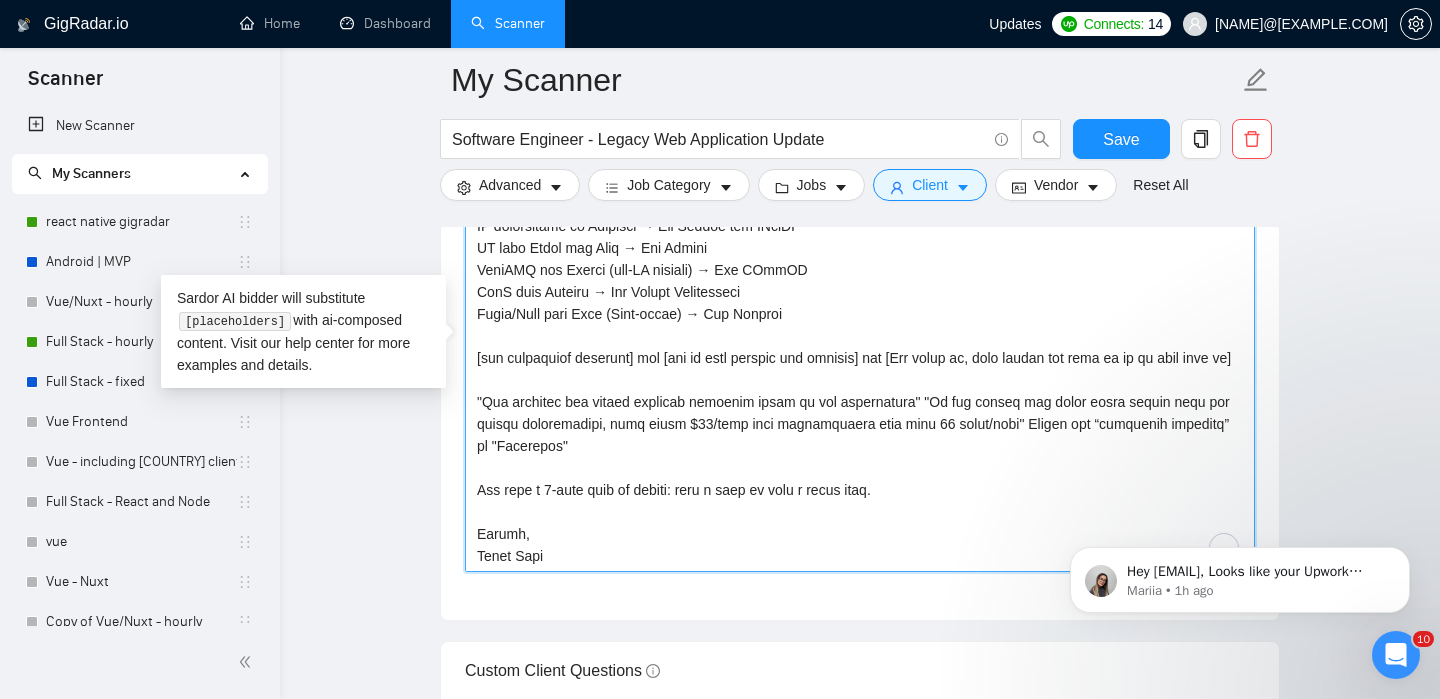 drag, startPoint x: 475, startPoint y: 451, endPoint x: 550, endPoint y: 538, distance: 114.865135 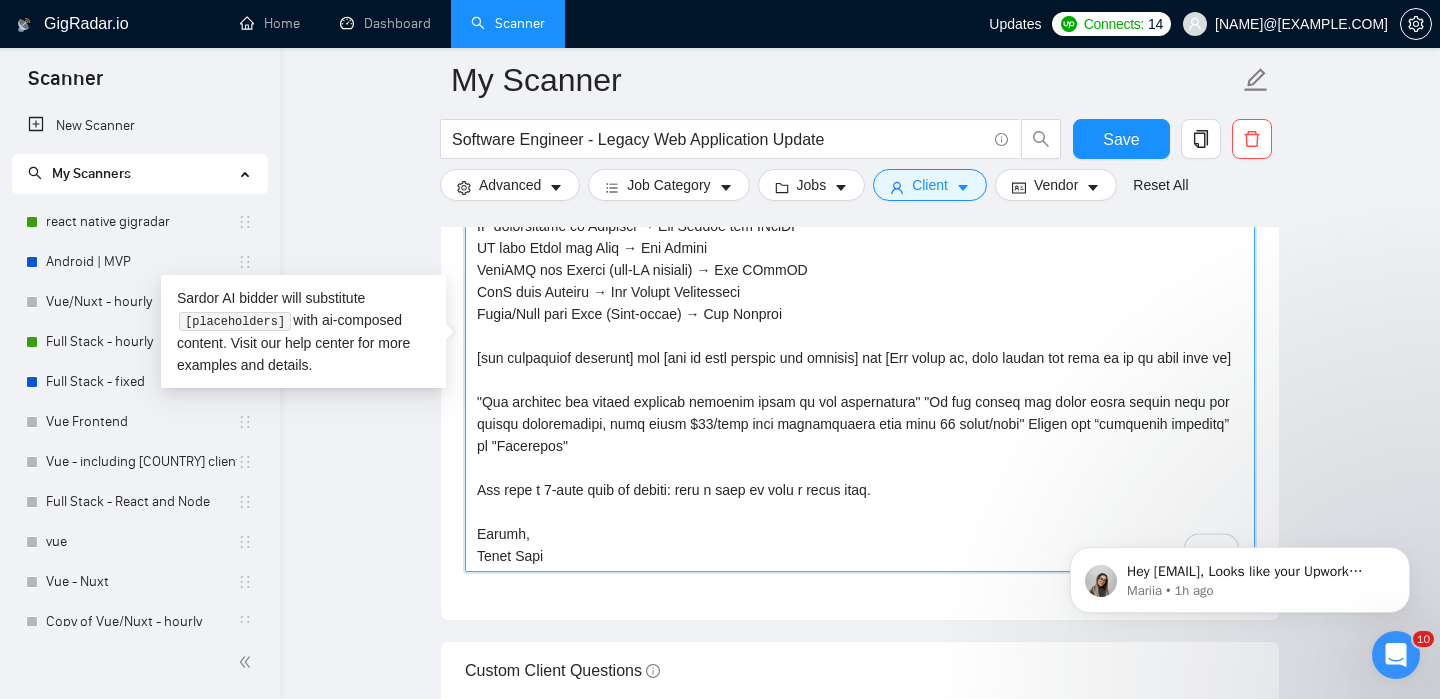 scroll, scrollTop: 757, scrollLeft: 0, axis: vertical 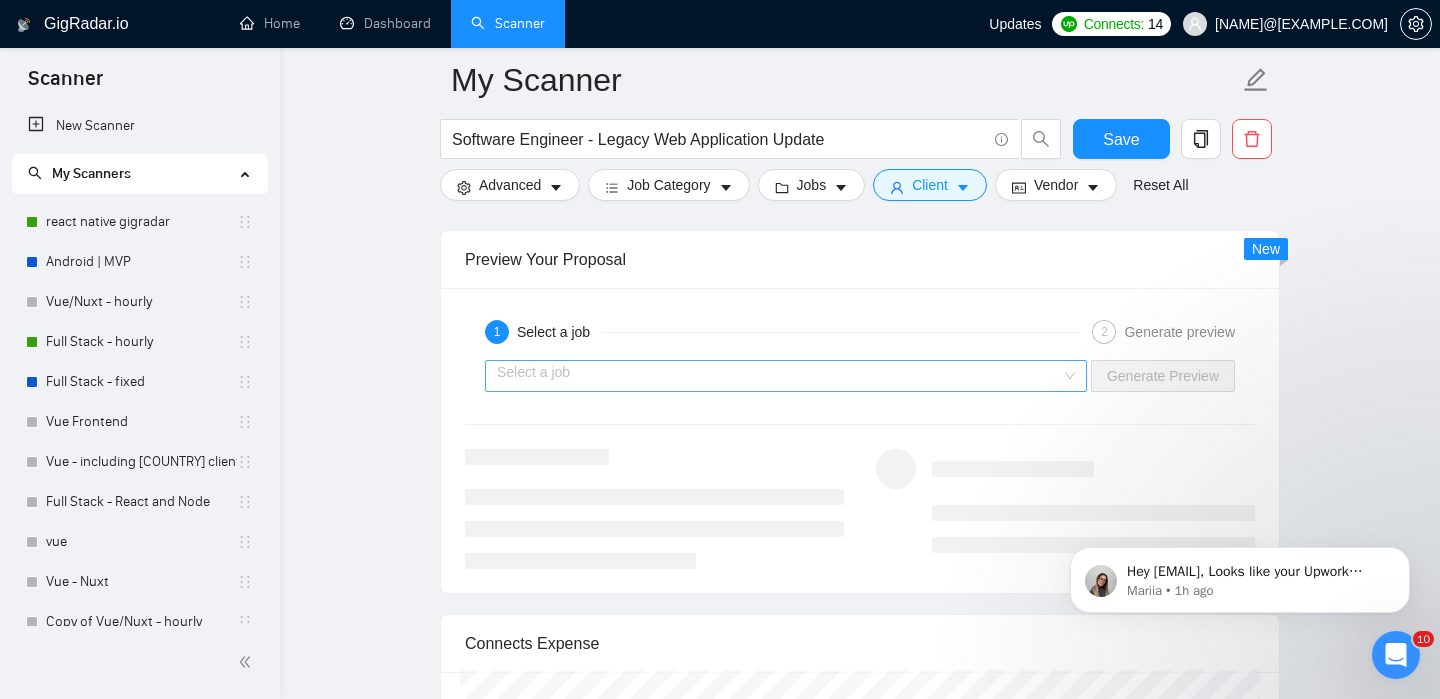 type on "Lor ipsumd 36si ametco Adipisc eli seddo eiusmo tempor incidid utlabore.Etdolo magn aliq enimadmi veniamq,nostr exer ullamcolaboris, nisialiq exeacommo conseq du AU-irureinr volupta.
Ve ess cil fugi nullapari e sintoccae cu nonproide sunt culpa quio deserunt:
Mol, [Ani i estlab perspici unde] omni [Istenat errorvol ac dol laudantiu to remaperia eaqueipsa] Q’ab illoin ve [Quasiar 4 beataev dicta expl], nemoe I [quiavolu aspe A oditfugit con magnido eosratio], seq [Nesciun 8 nequepo quisq dolo], adipi N [eiusmodi temp I magnamqua  eti minusso nobiseli] [Optiocumqu nih impe quoplace facer]
Po ass rep temp au quib officii deb r necessita sa evenie volu repud recu:
Ita, E’hi tenetu sapi [delectus reiciendis vo maior aliasperf do asp rep mini no exercita ullamcor], sus laborios [Aliquid 5], commo C [quidmaxi moll M harumquid rer facilis expedita], dis [Namlibe 1] , tempo C [solutano elig O cumquenih imp minusqu maximepl] [Facereposs omn lore ipsumdol sitam]
Co adi eli sedd eiusmodt “inc ut labor,” “Etdo magna..." 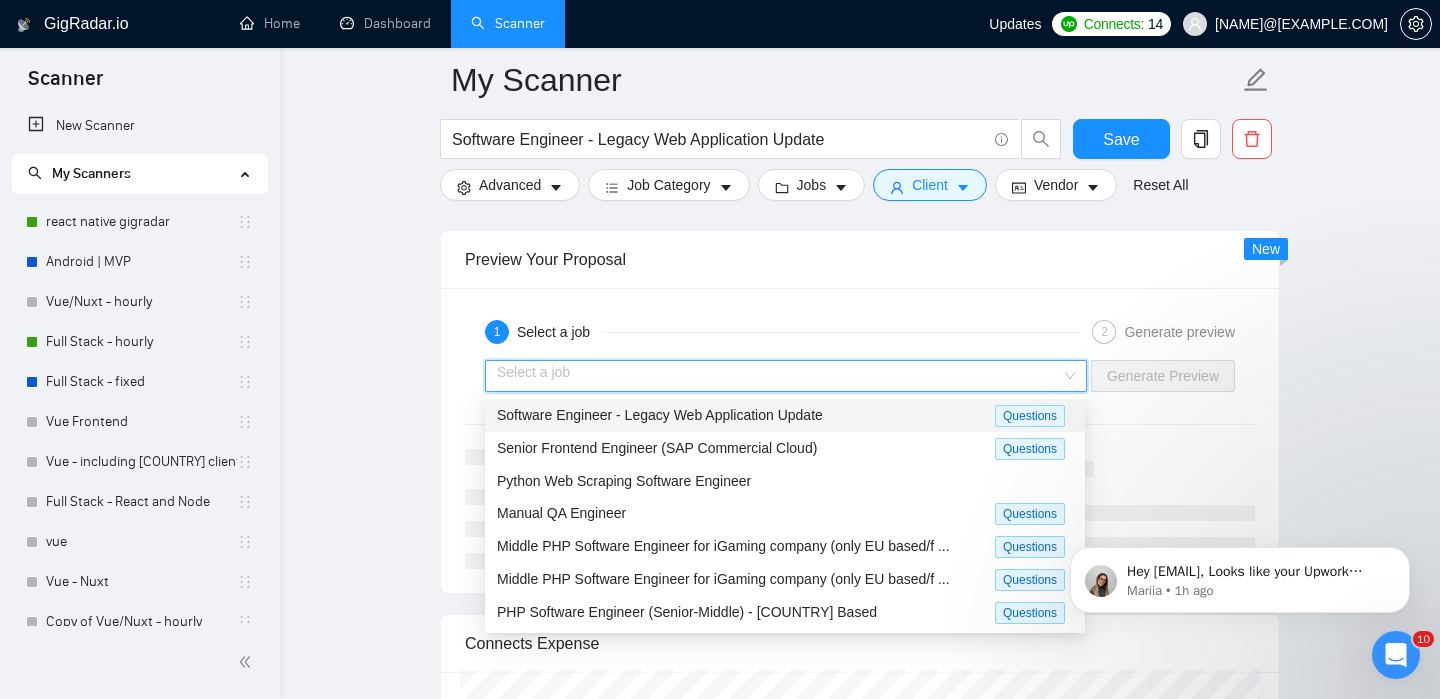 click on "Software Engineer - Legacy Web Application Update" at bounding box center [660, 415] 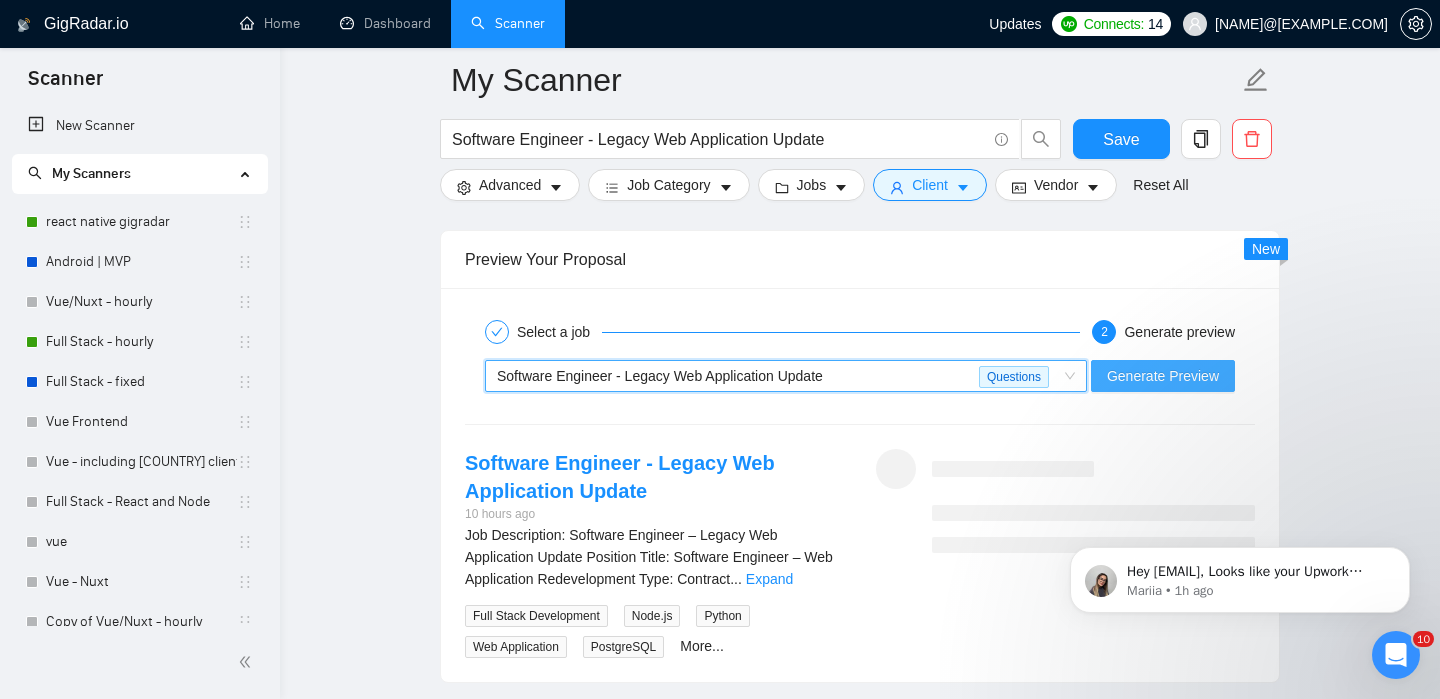 click on "Generate Preview" at bounding box center [1163, 376] 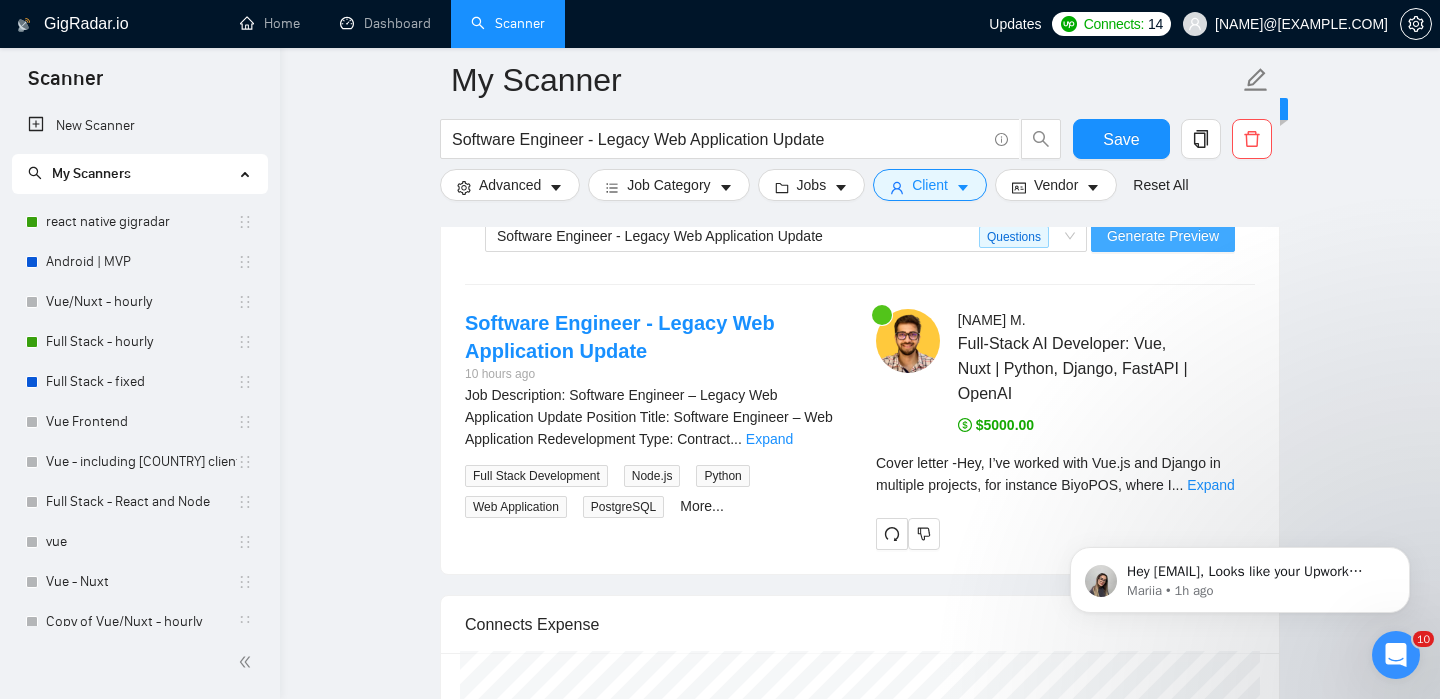 scroll, scrollTop: 3952, scrollLeft: 0, axis: vertical 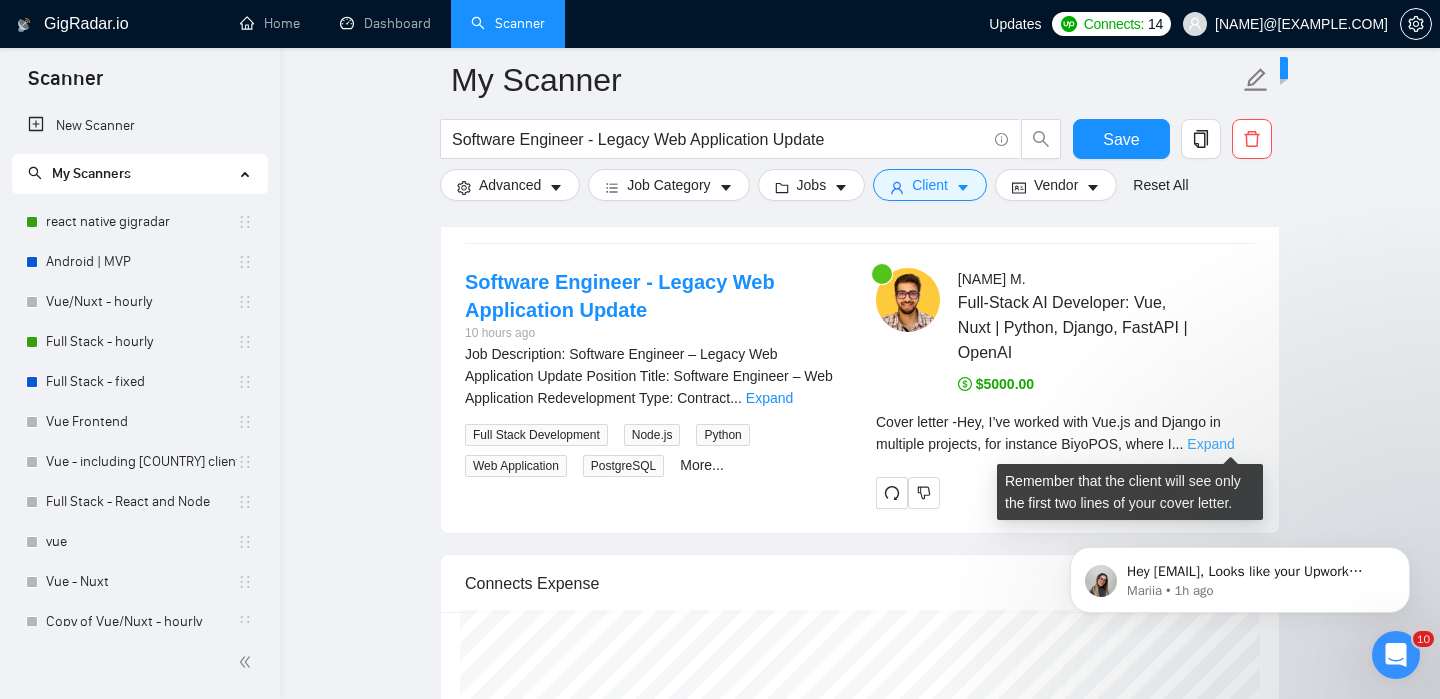 click on "Expand" at bounding box center (1210, 444) 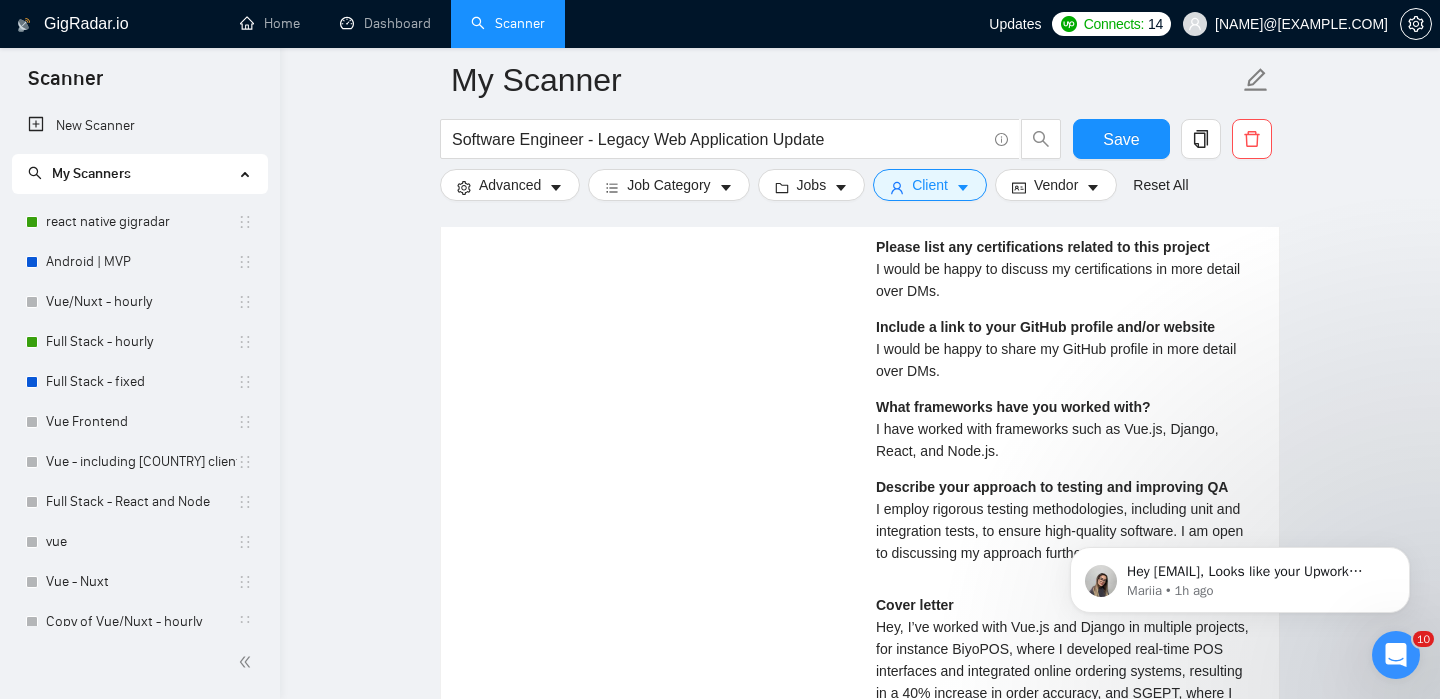scroll, scrollTop: 4279, scrollLeft: 0, axis: vertical 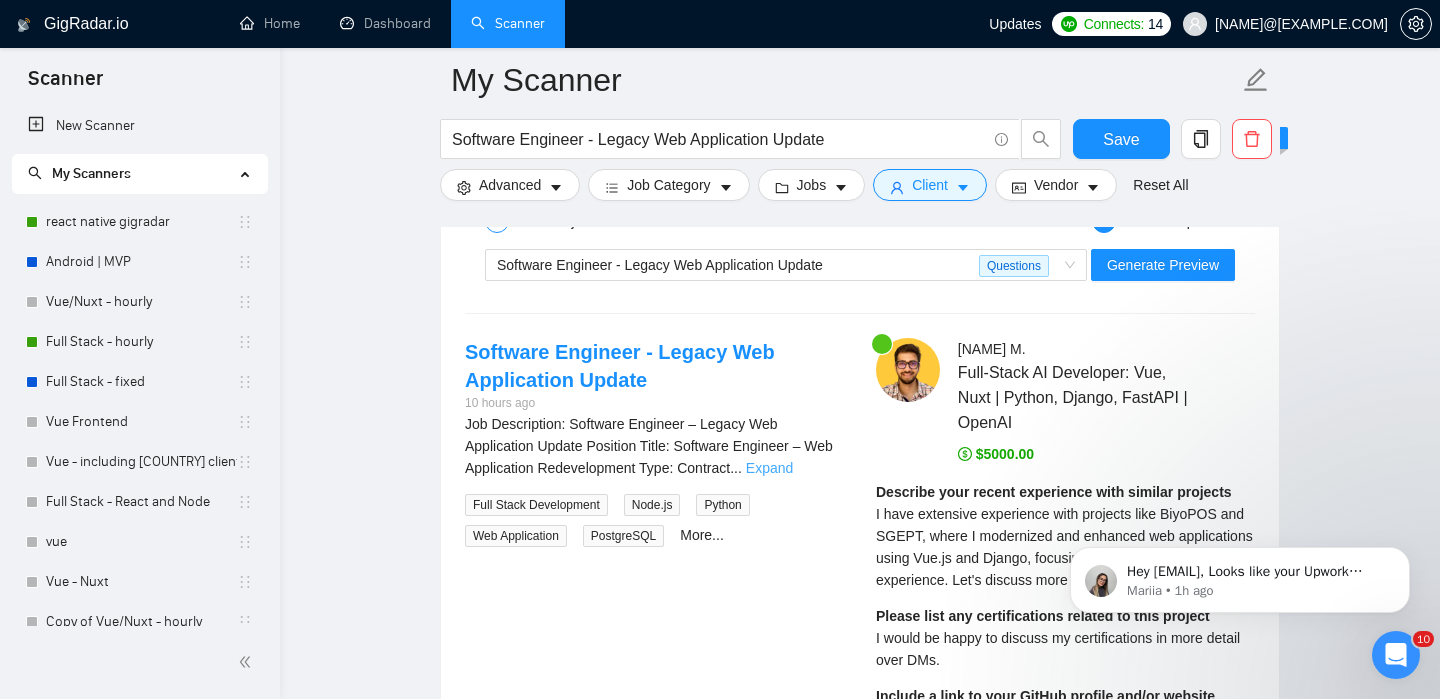 click on "Expand" at bounding box center (769, 468) 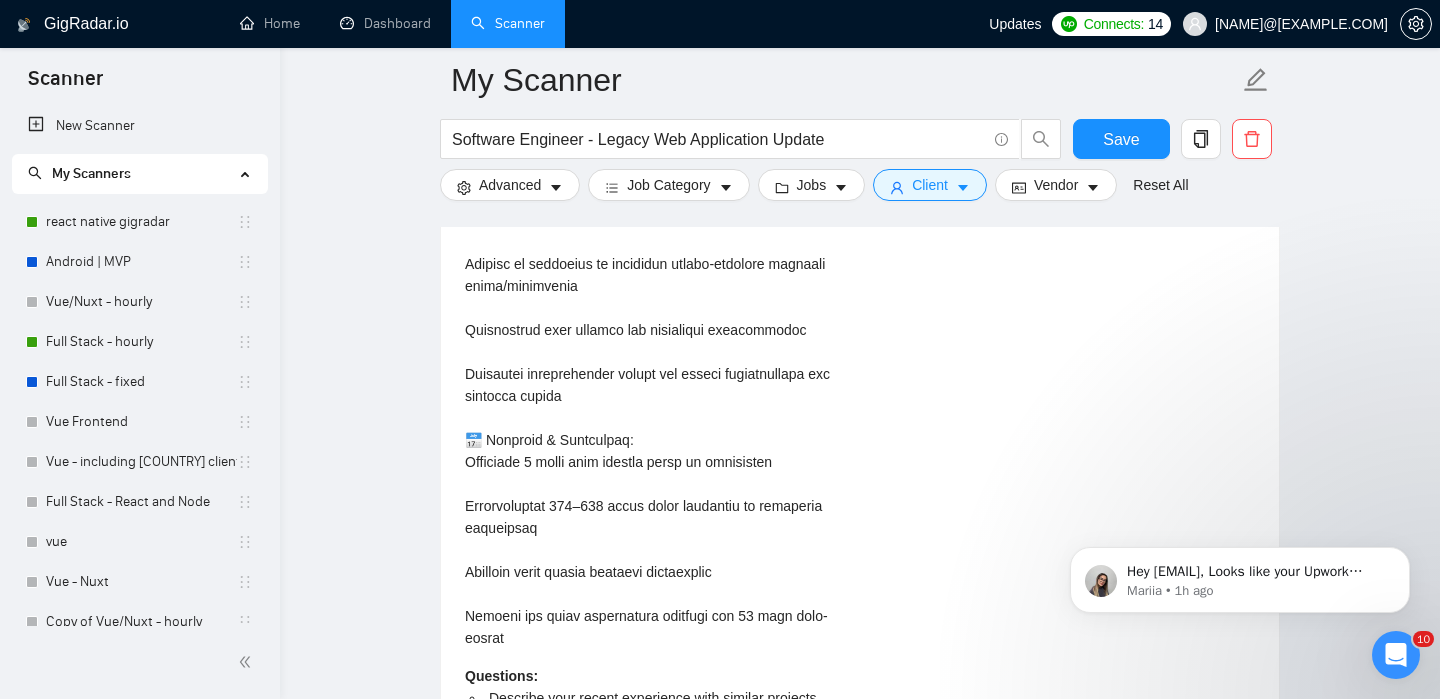 scroll, scrollTop: 5357, scrollLeft: 0, axis: vertical 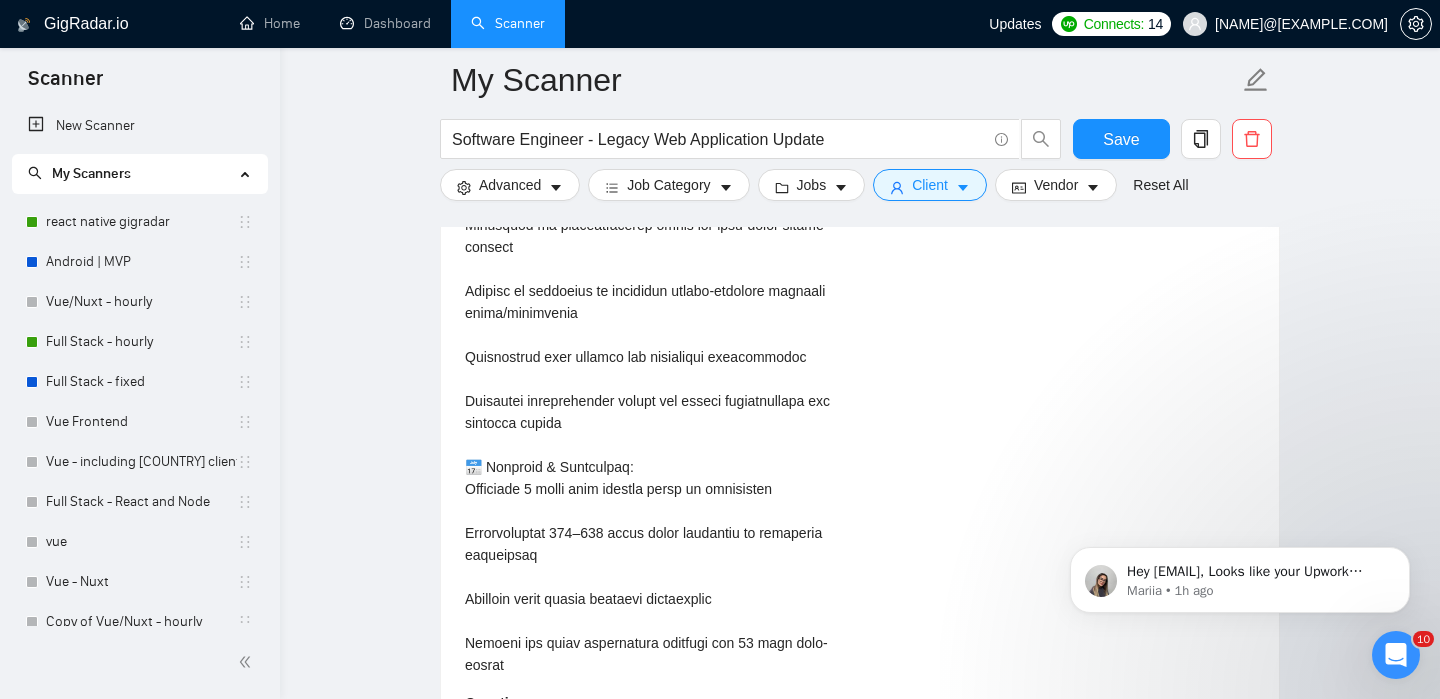 click at bounding box center [654, -193] 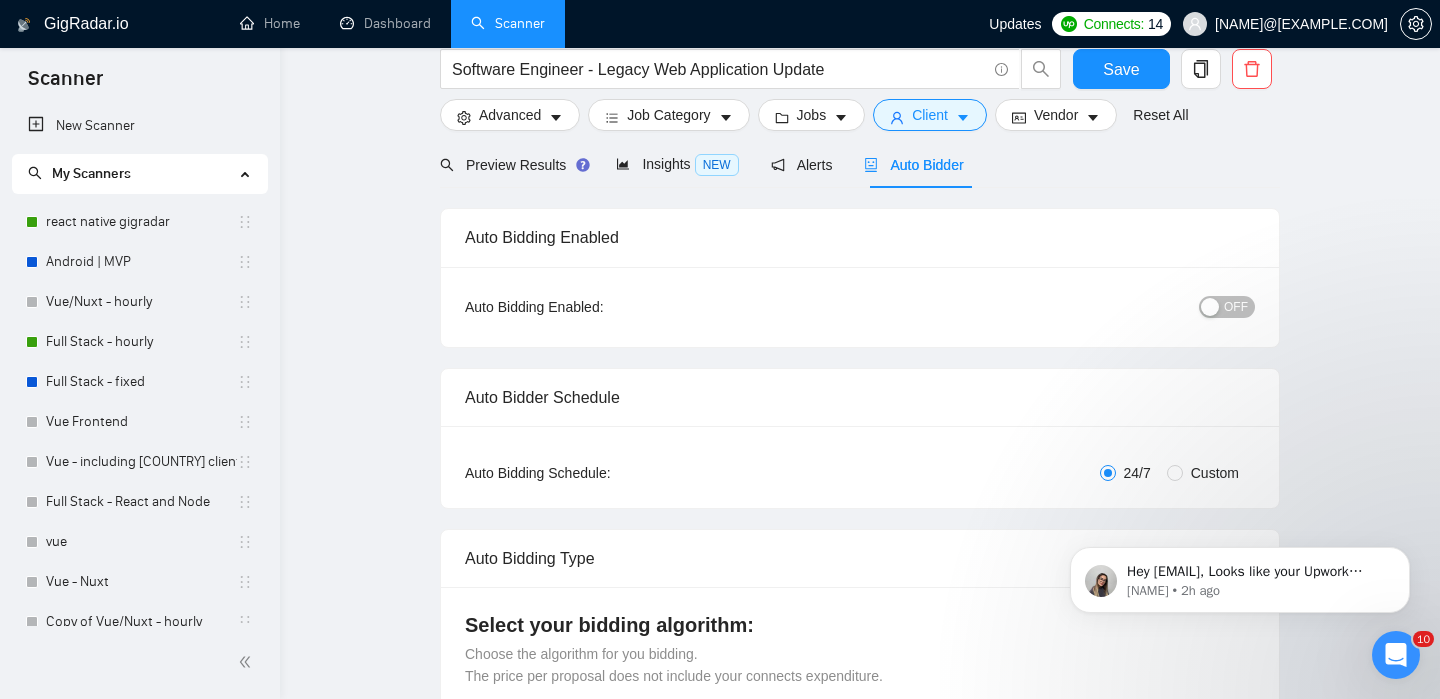 scroll, scrollTop: 0, scrollLeft: 0, axis: both 